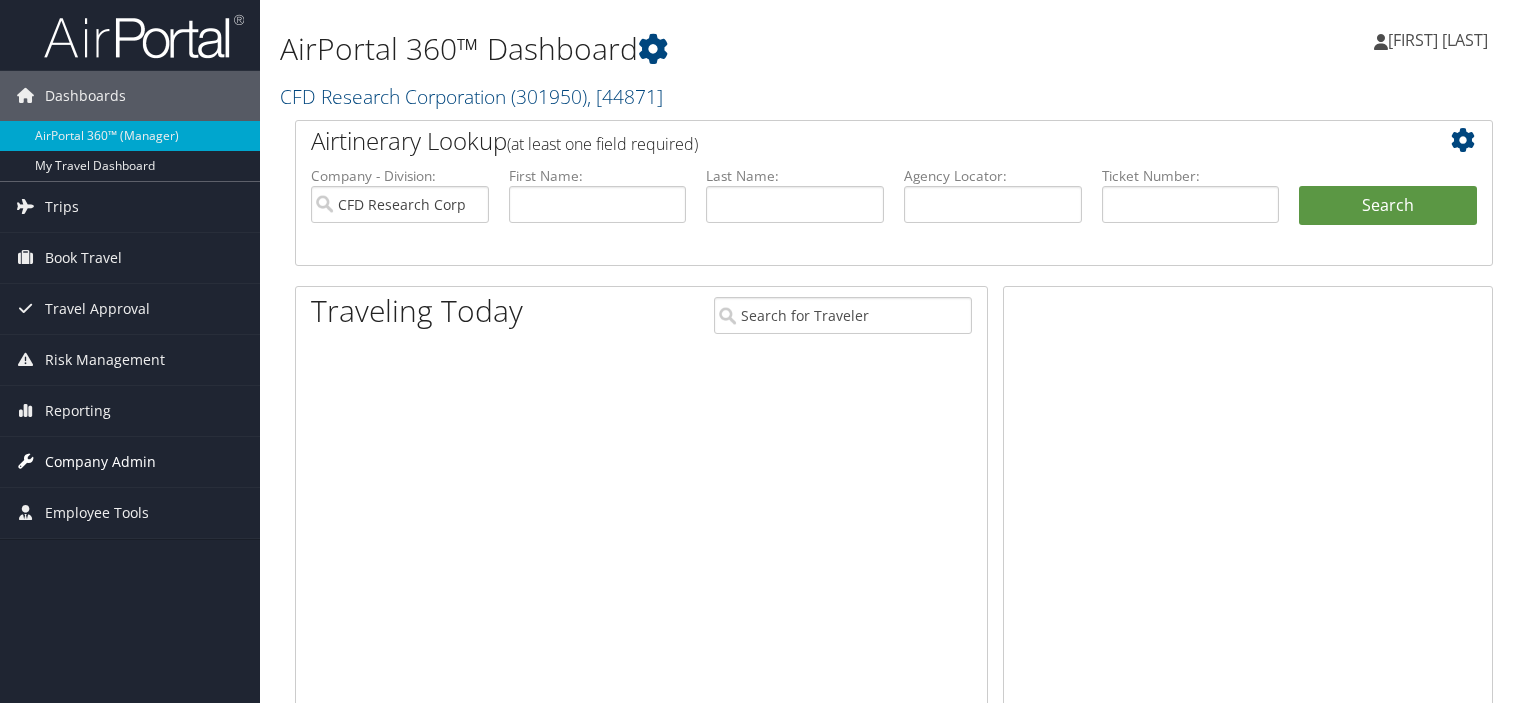 scroll, scrollTop: 0, scrollLeft: 0, axis: both 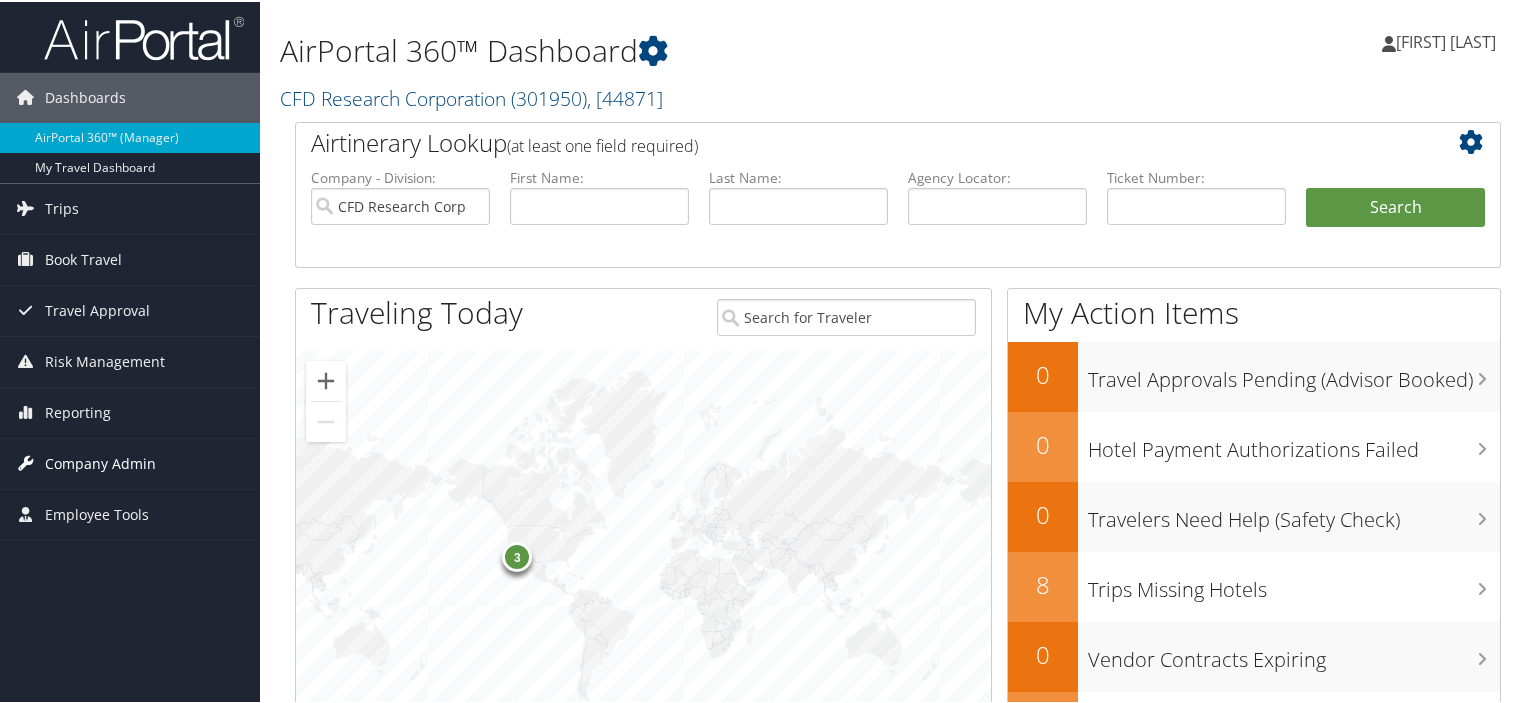 click on "Company Admin" at bounding box center (100, 462) 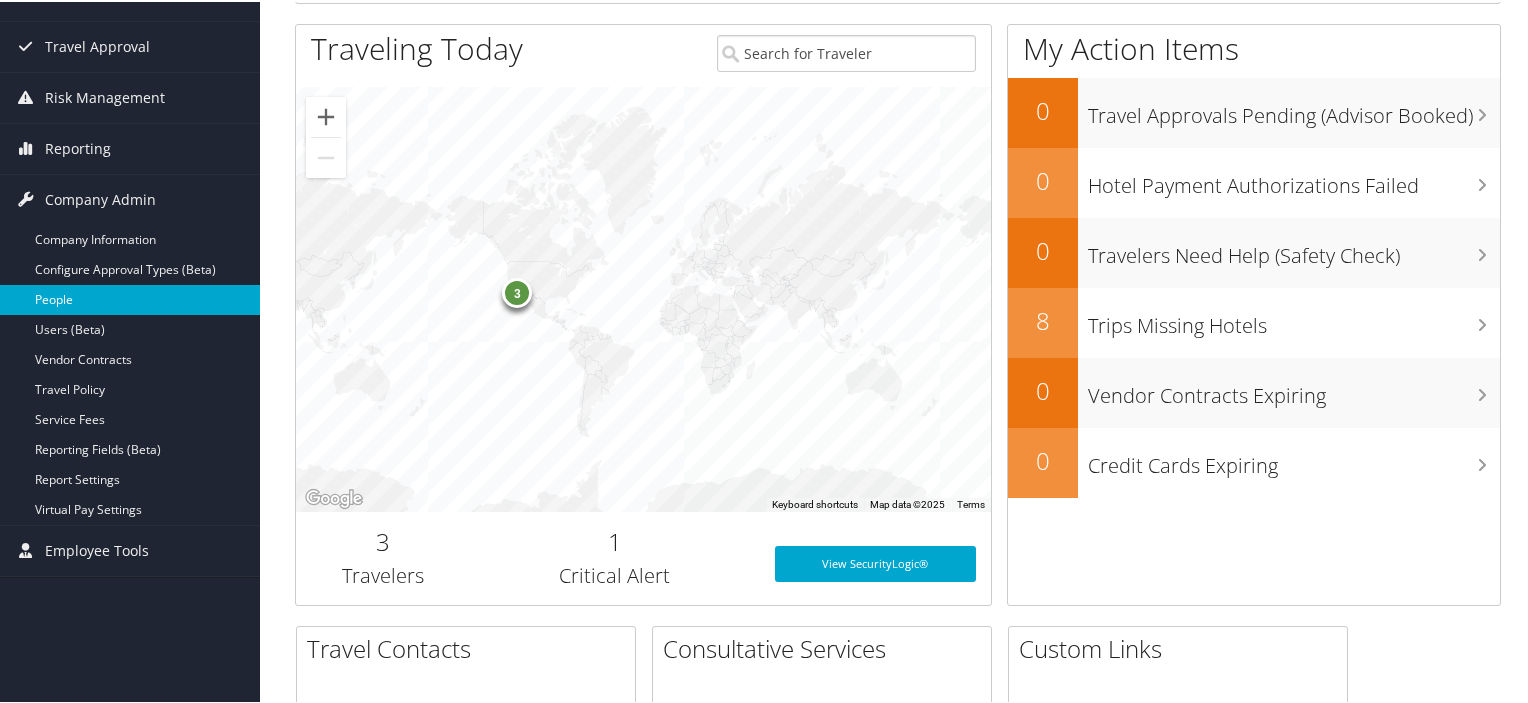 scroll, scrollTop: 300, scrollLeft: 0, axis: vertical 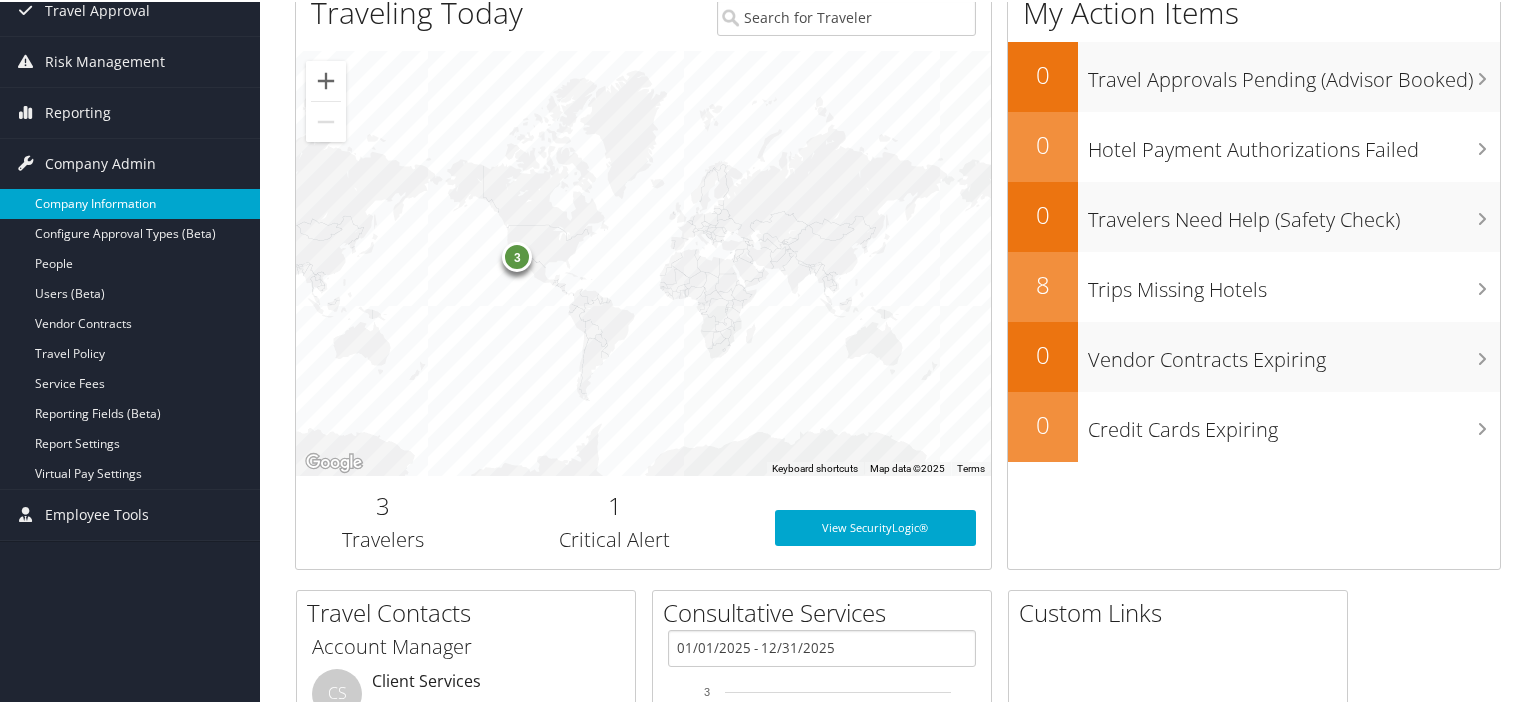 click on "Company Information" at bounding box center [130, 202] 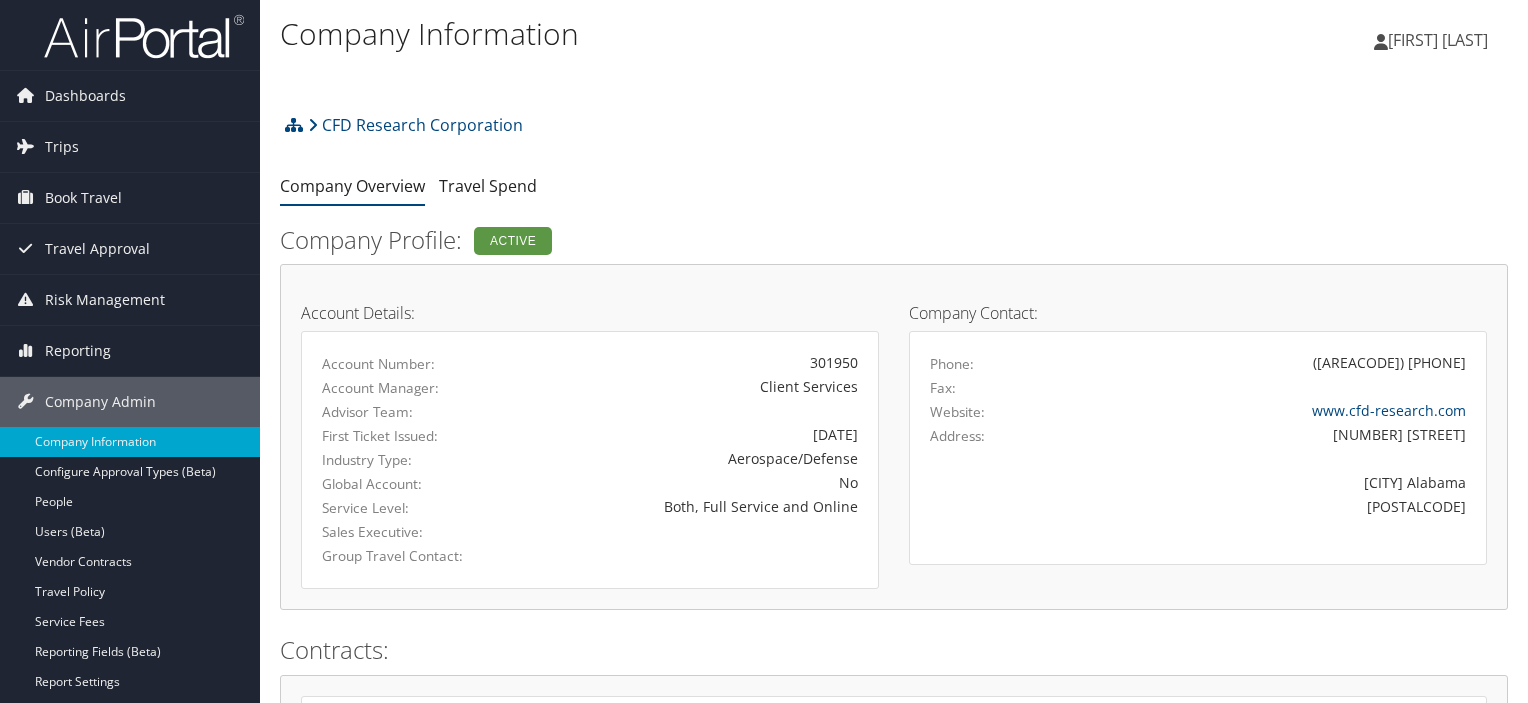 scroll, scrollTop: 0, scrollLeft: 0, axis: both 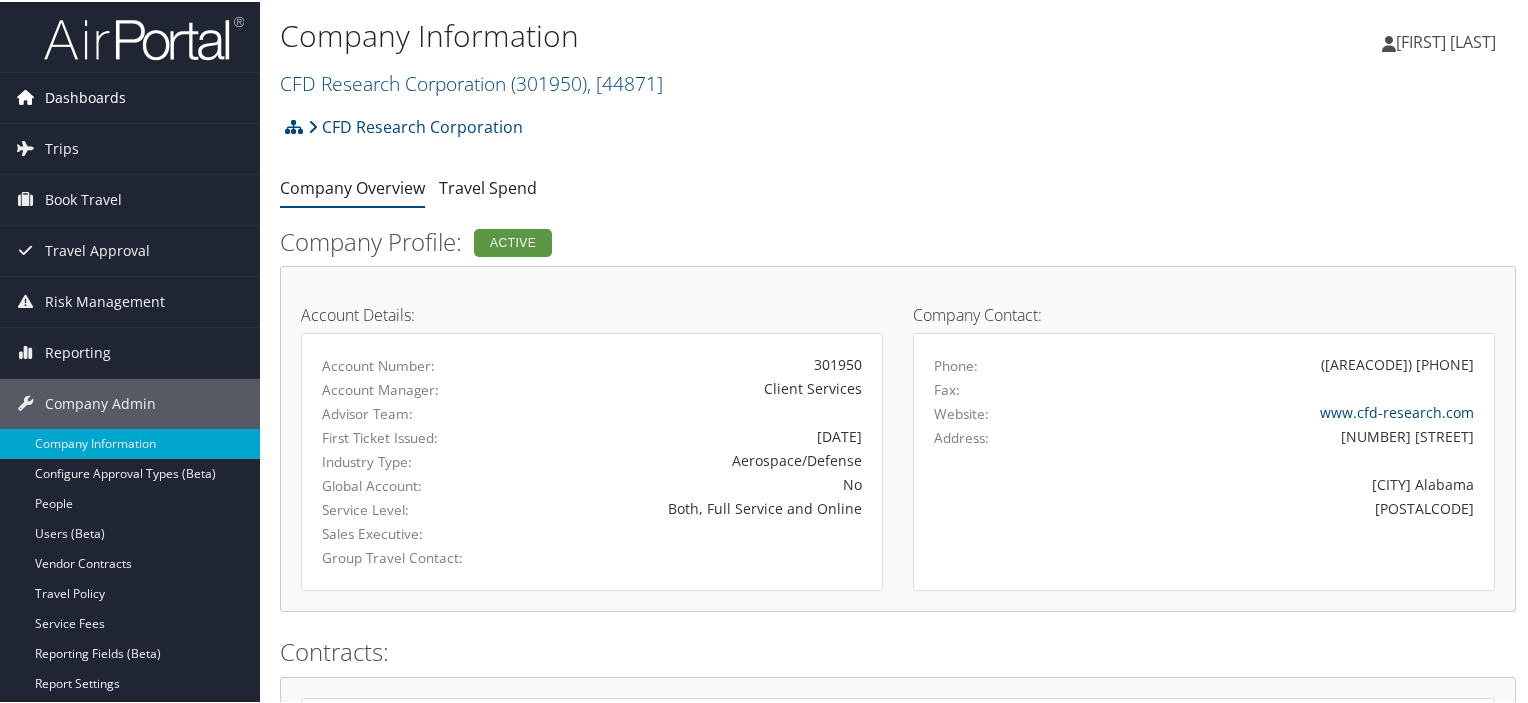 click on "Dashboards" at bounding box center (85, 96) 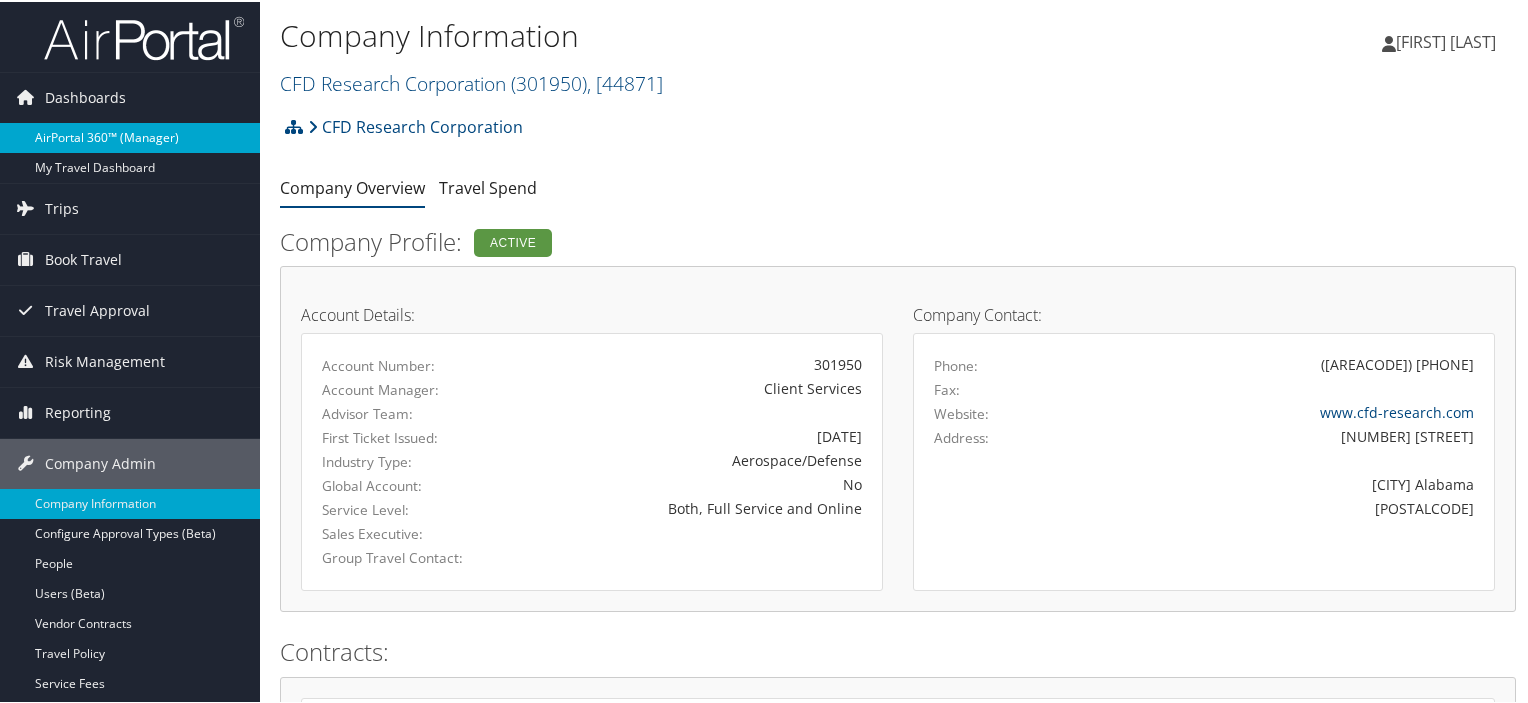 click on "AirPortal 360™ (Manager)" at bounding box center (130, 136) 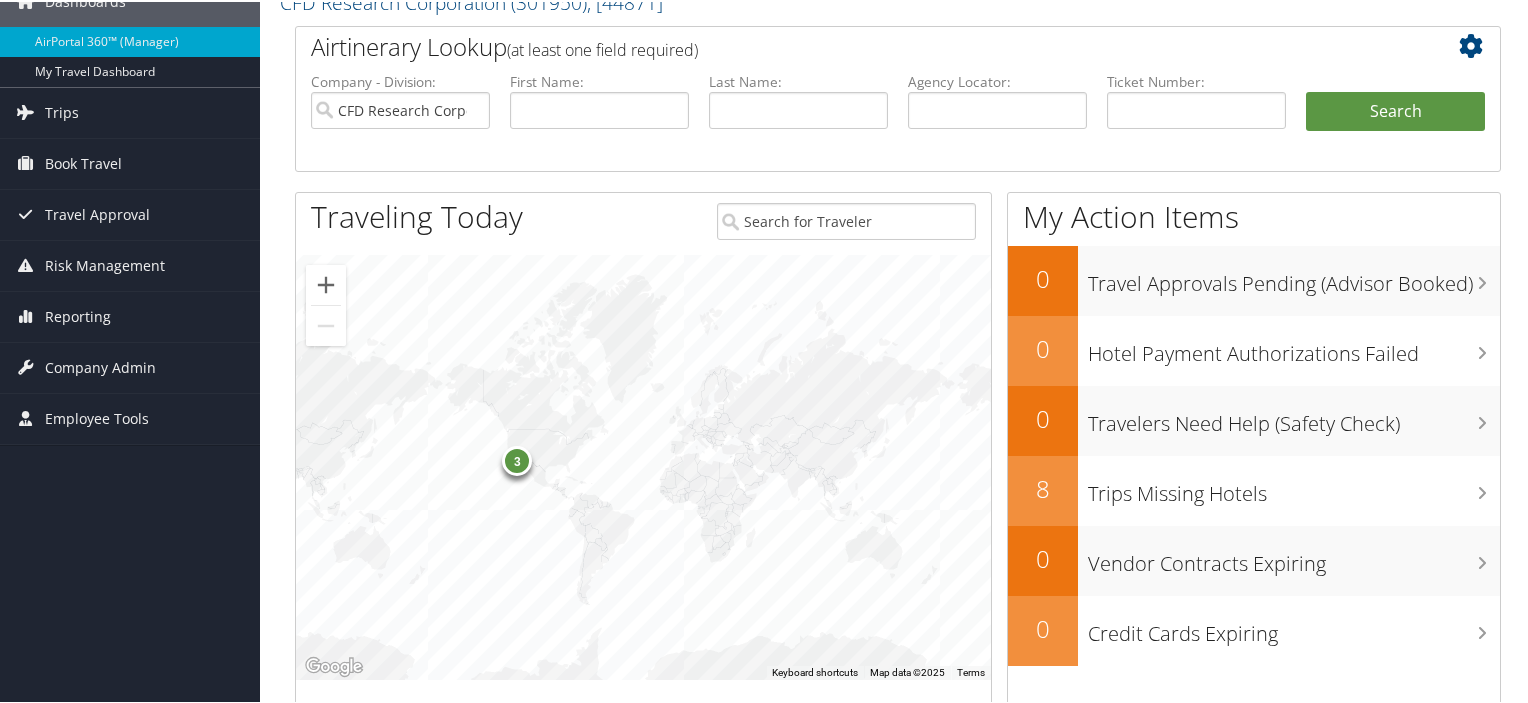 scroll, scrollTop: 0, scrollLeft: 0, axis: both 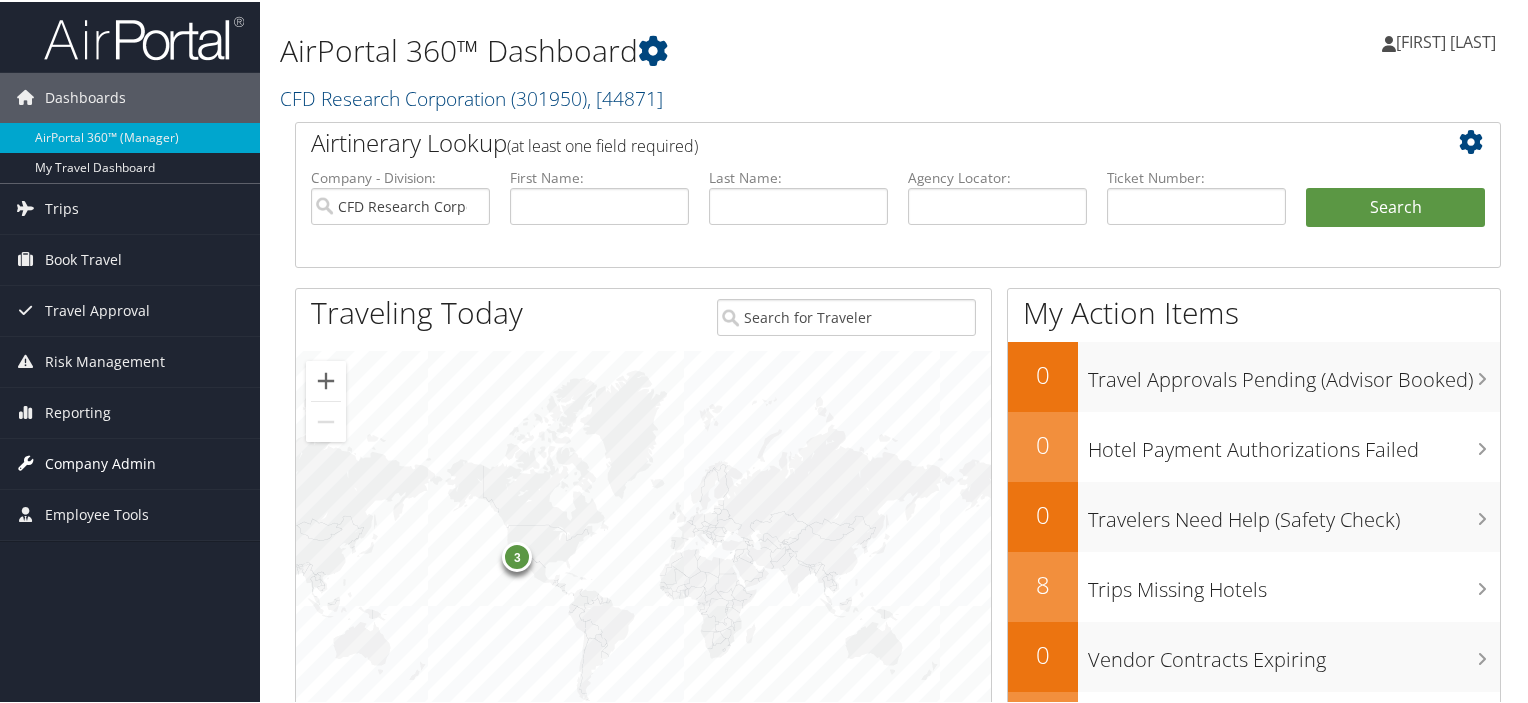 click on "Company Admin" at bounding box center [100, 462] 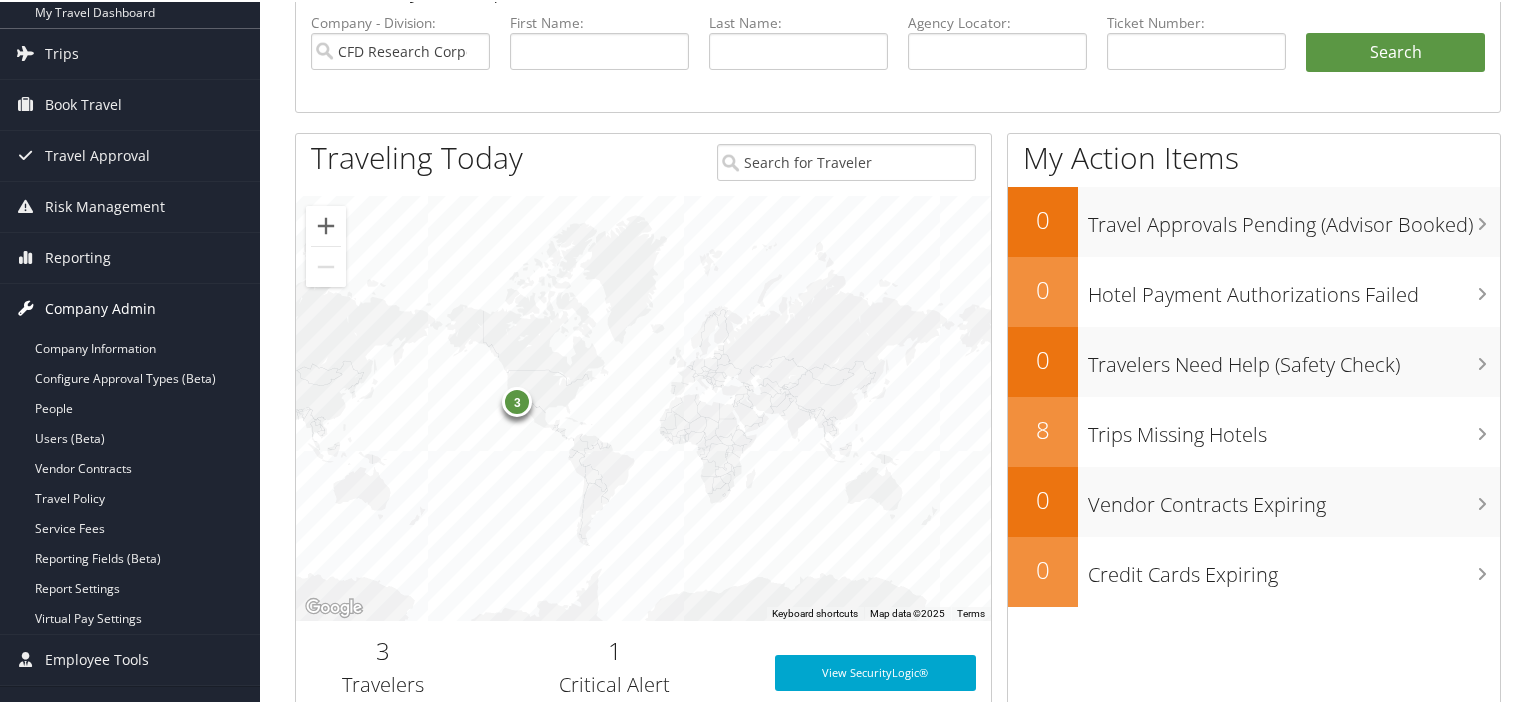 scroll, scrollTop: 200, scrollLeft: 0, axis: vertical 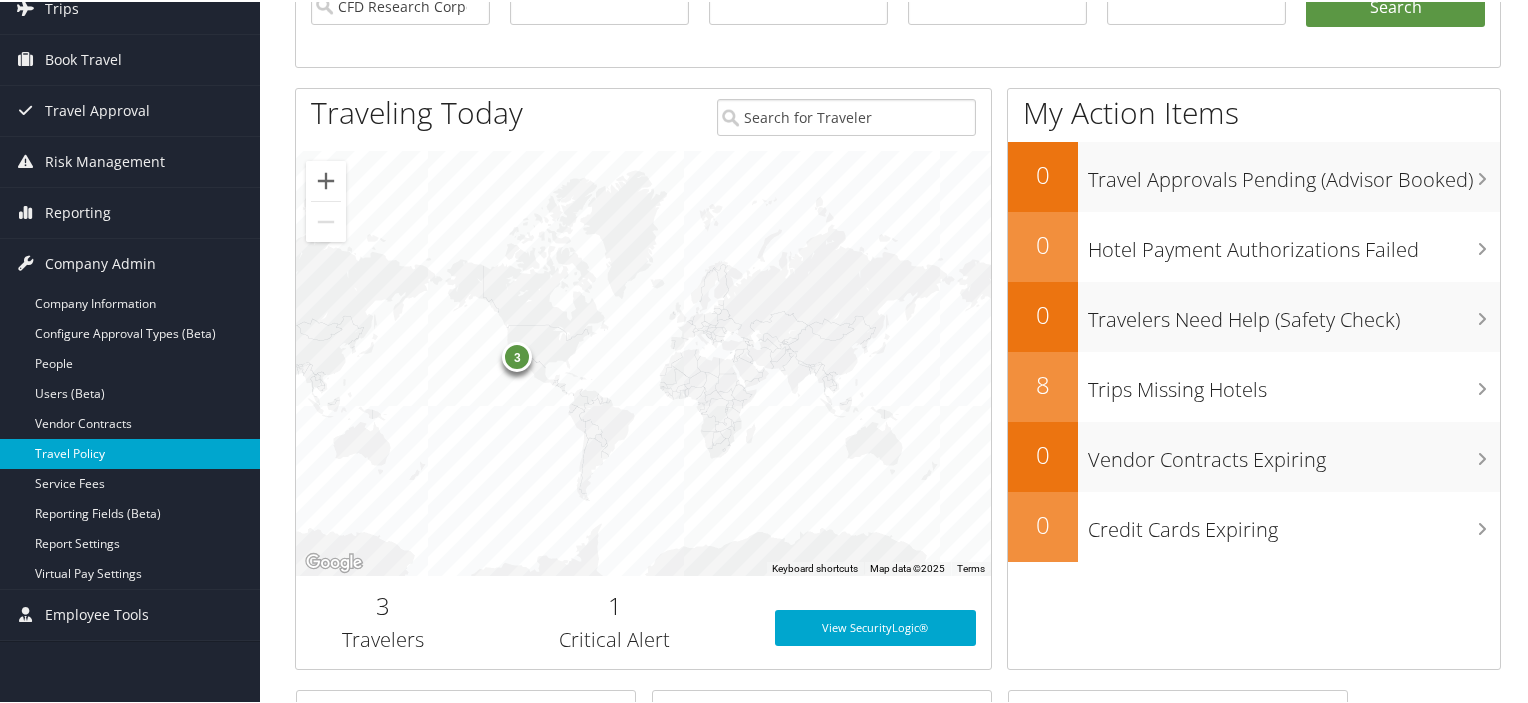 click on "Travel Policy" at bounding box center (130, 452) 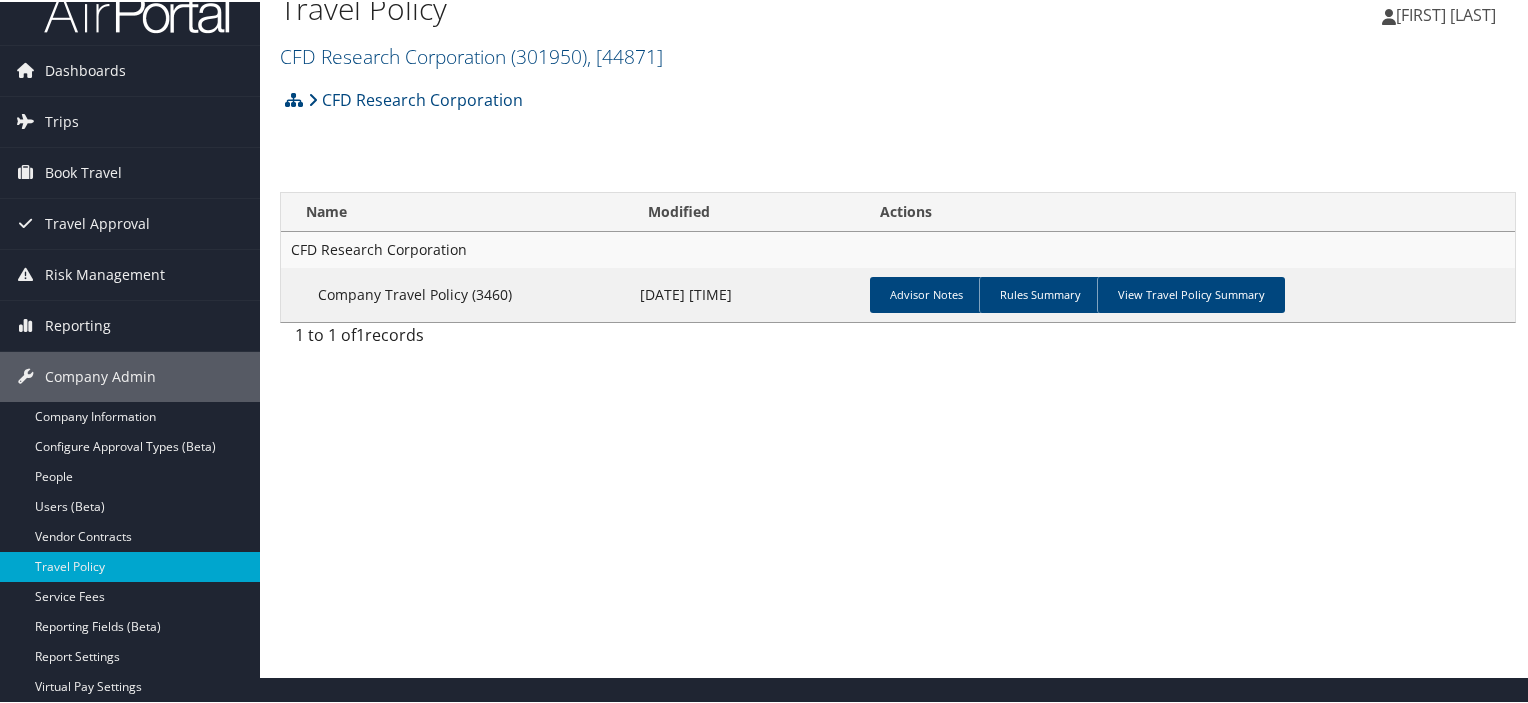 scroll, scrollTop: 74, scrollLeft: 0, axis: vertical 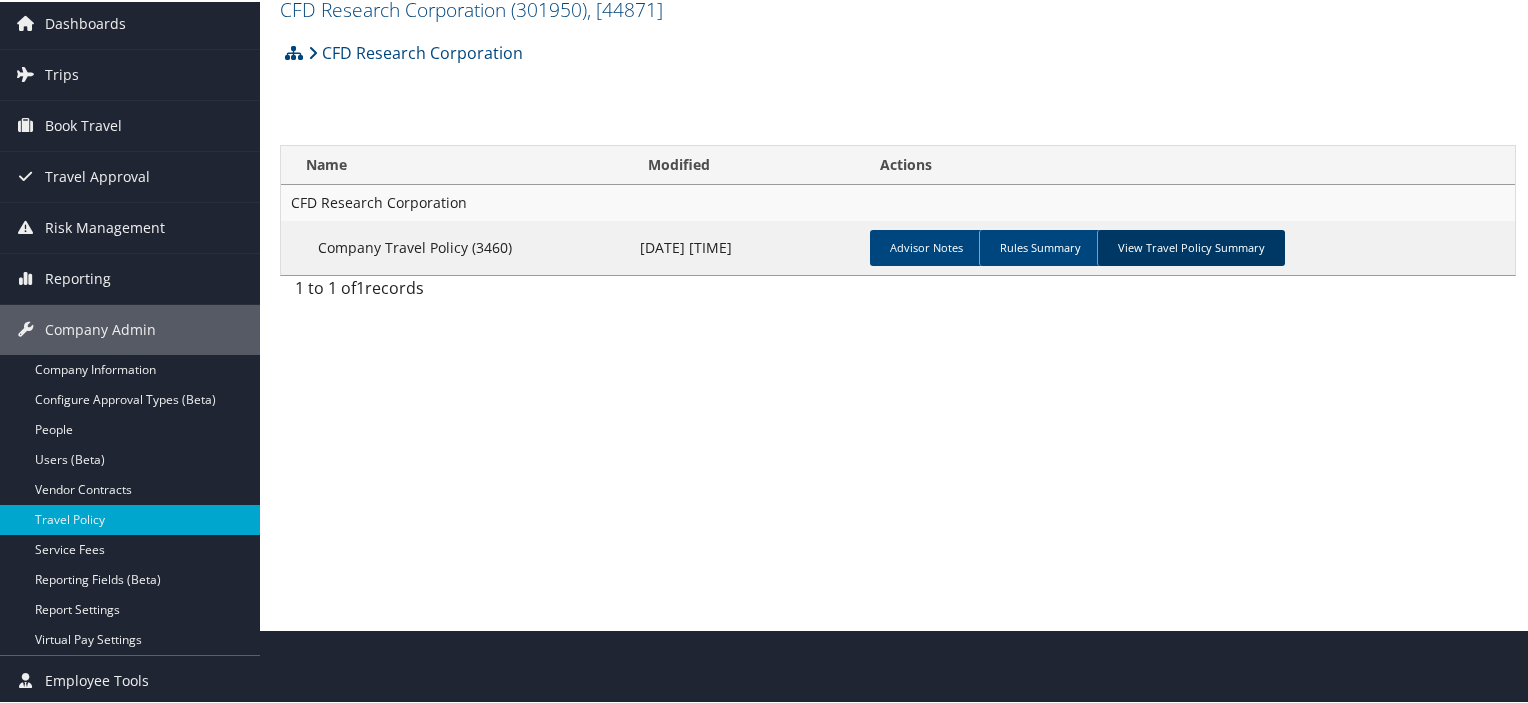 click on "View Travel Policy Summary" at bounding box center [1191, 246] 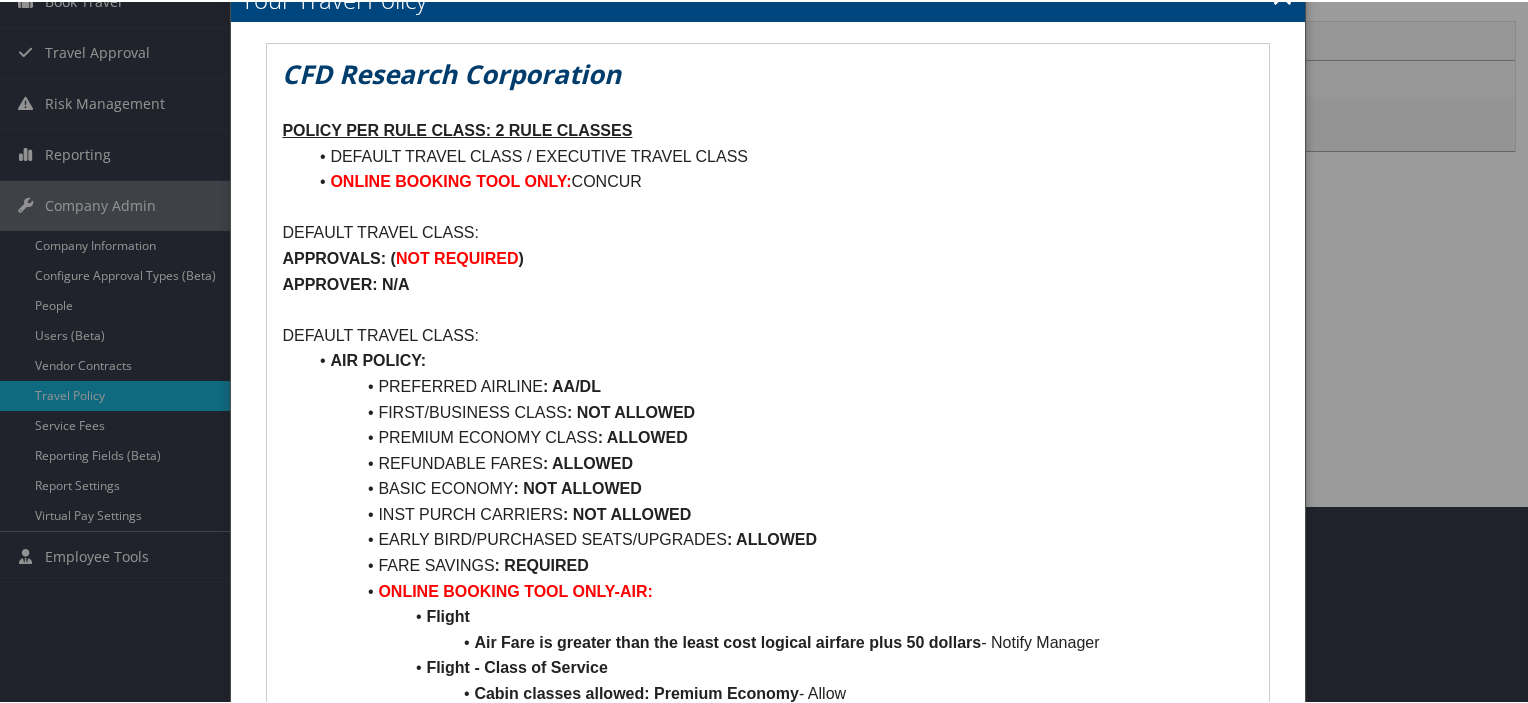 scroll, scrollTop: 176, scrollLeft: 0, axis: vertical 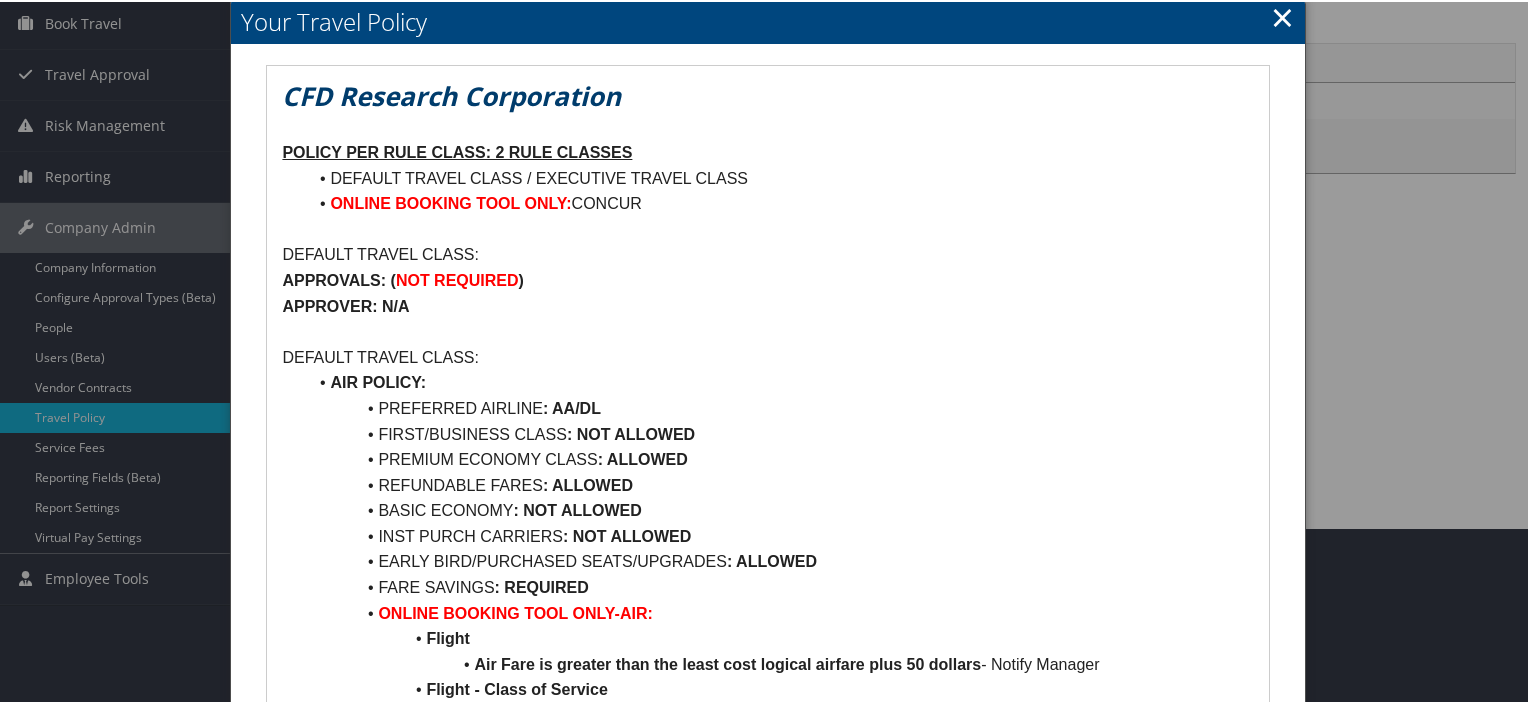 click on "×" at bounding box center [1282, 15] 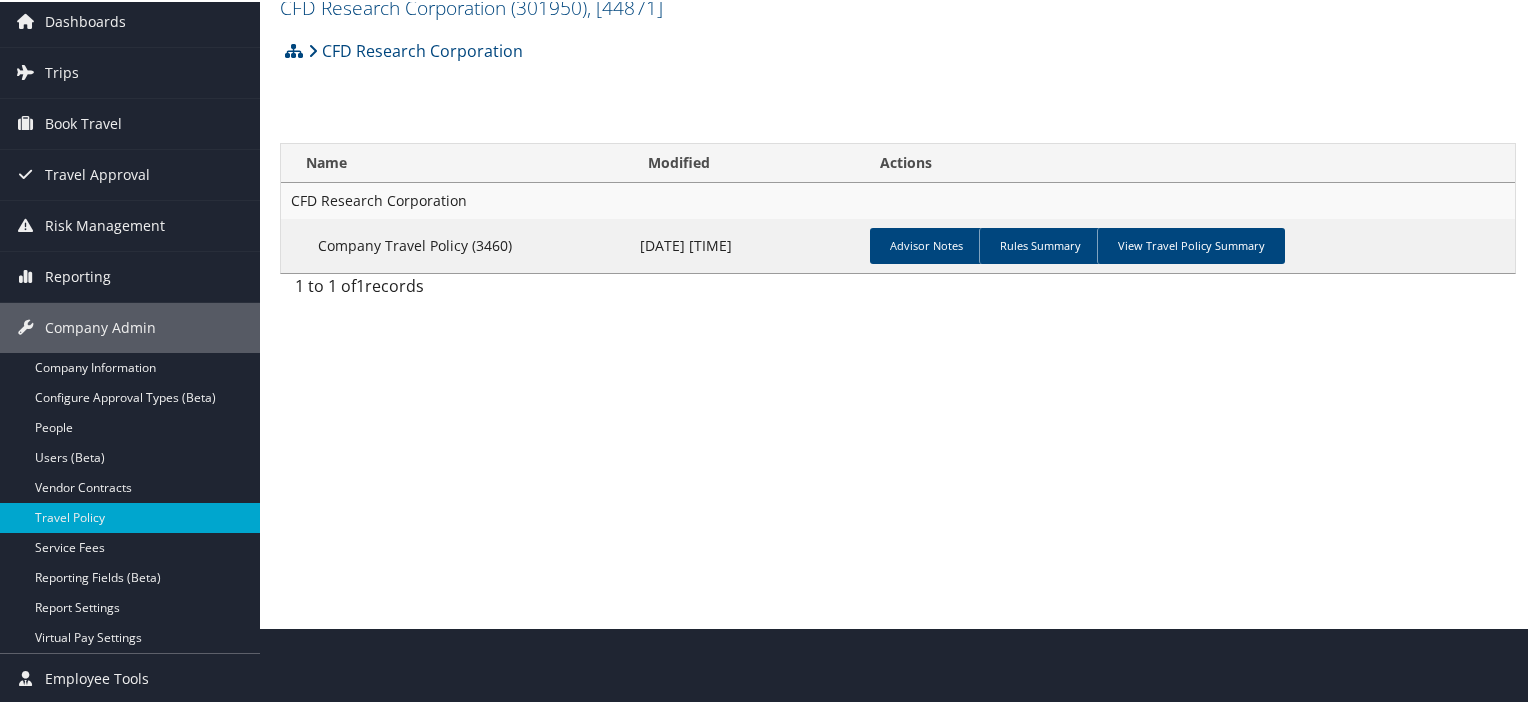 scroll, scrollTop: 74, scrollLeft: 0, axis: vertical 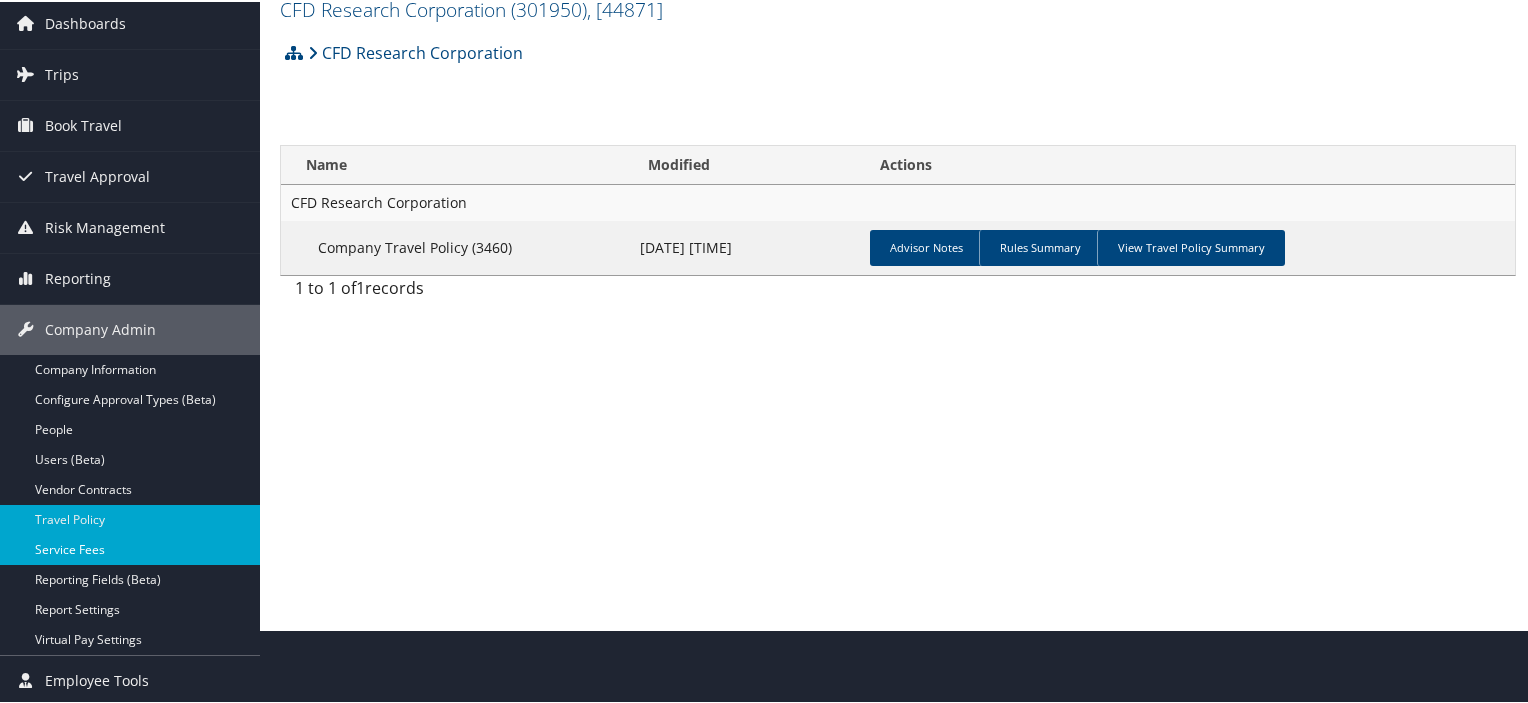 click on "Service Fees" at bounding box center (130, 548) 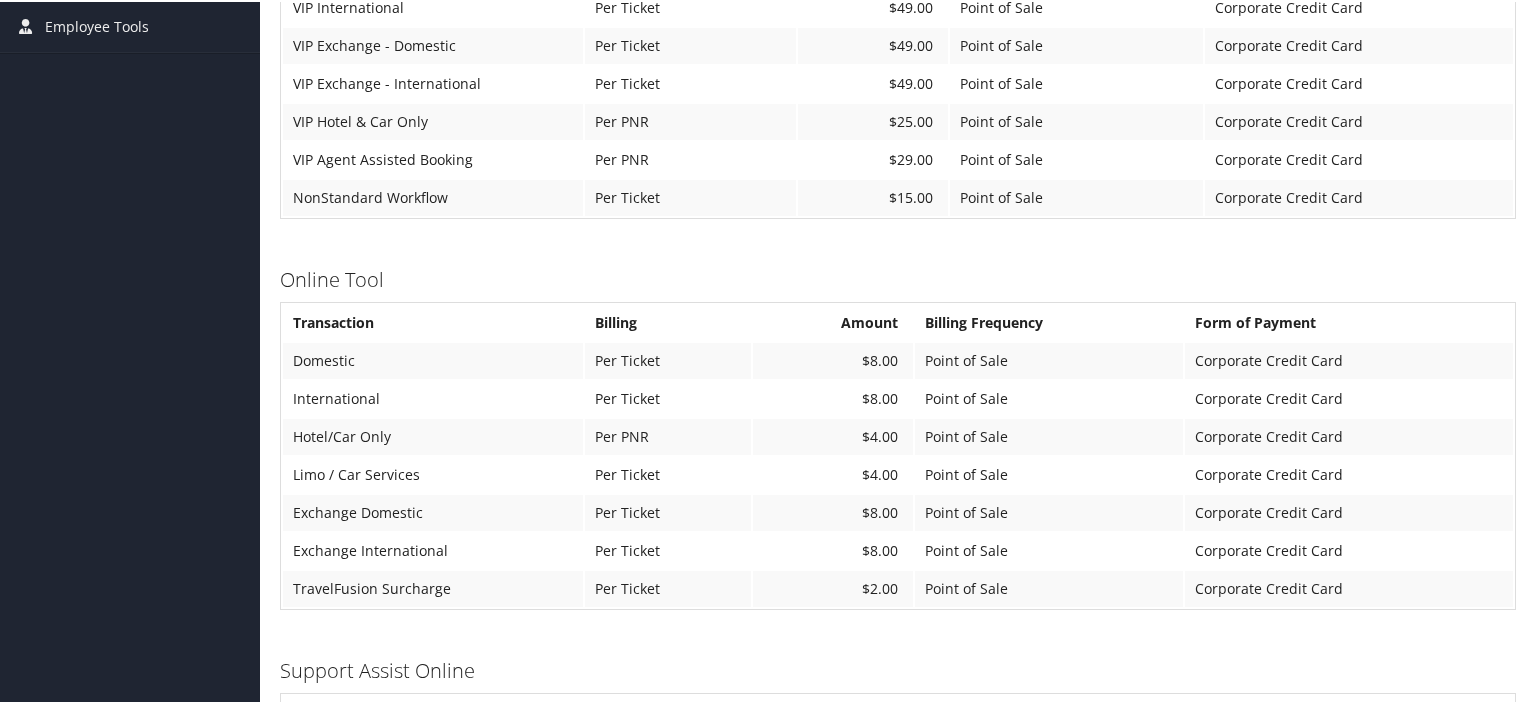 scroll, scrollTop: 128, scrollLeft: 0, axis: vertical 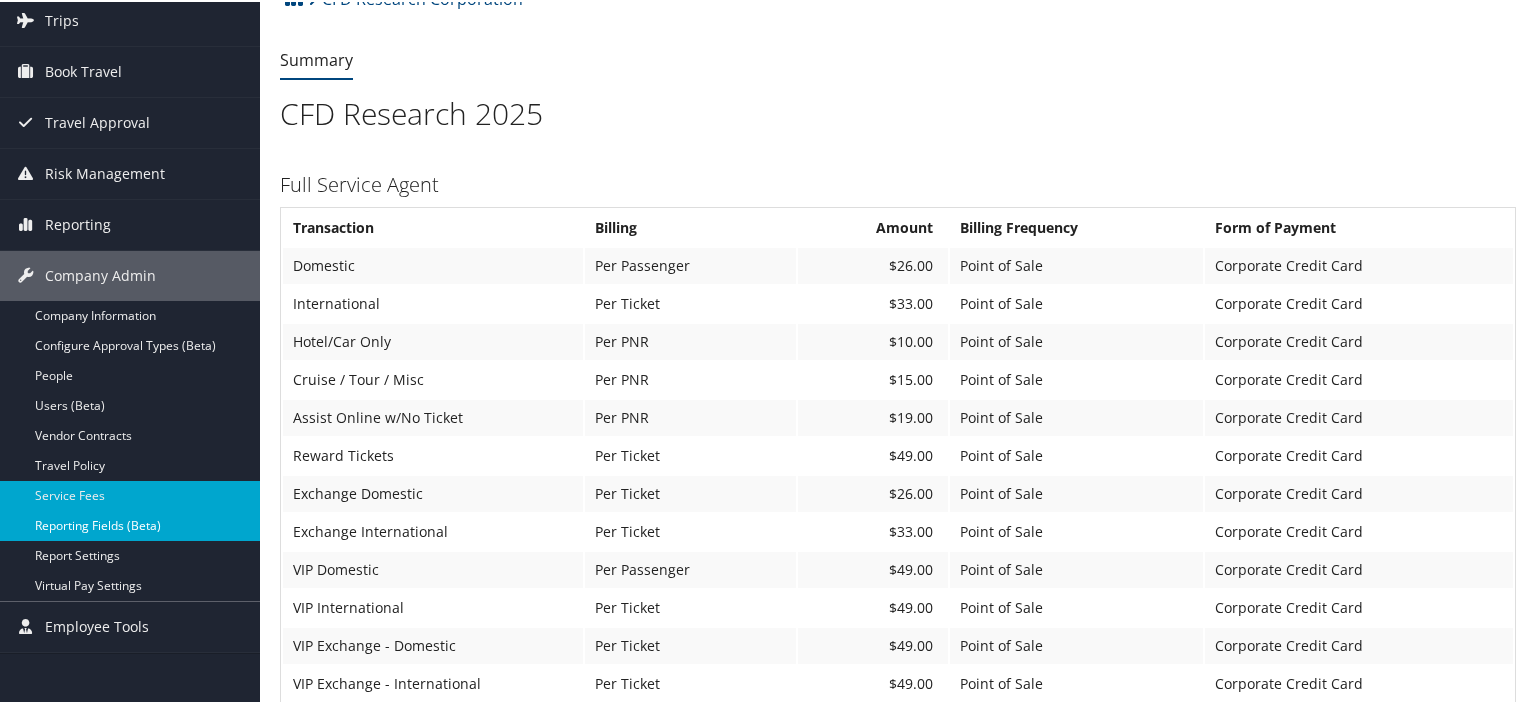 click on "Reporting Fields (Beta)" at bounding box center (130, 524) 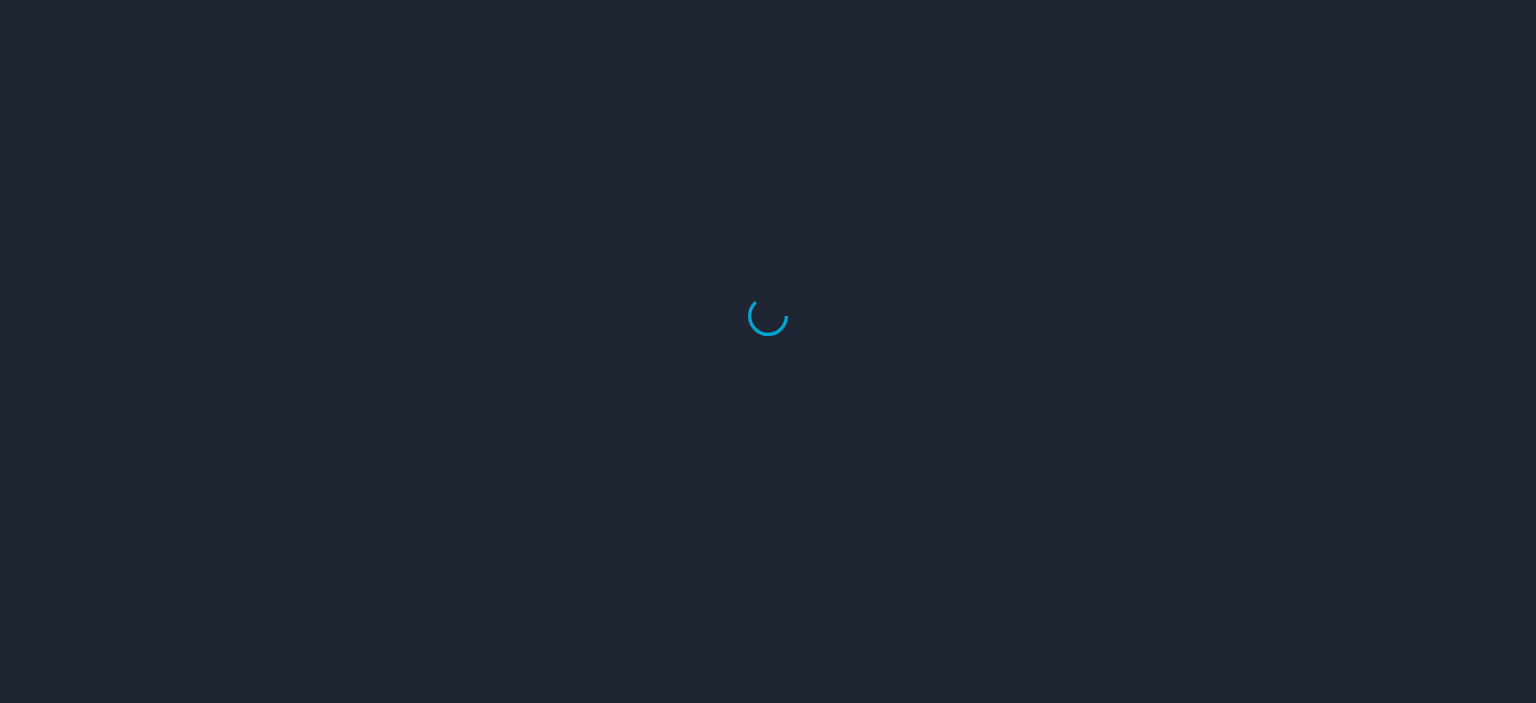 scroll, scrollTop: 0, scrollLeft: 0, axis: both 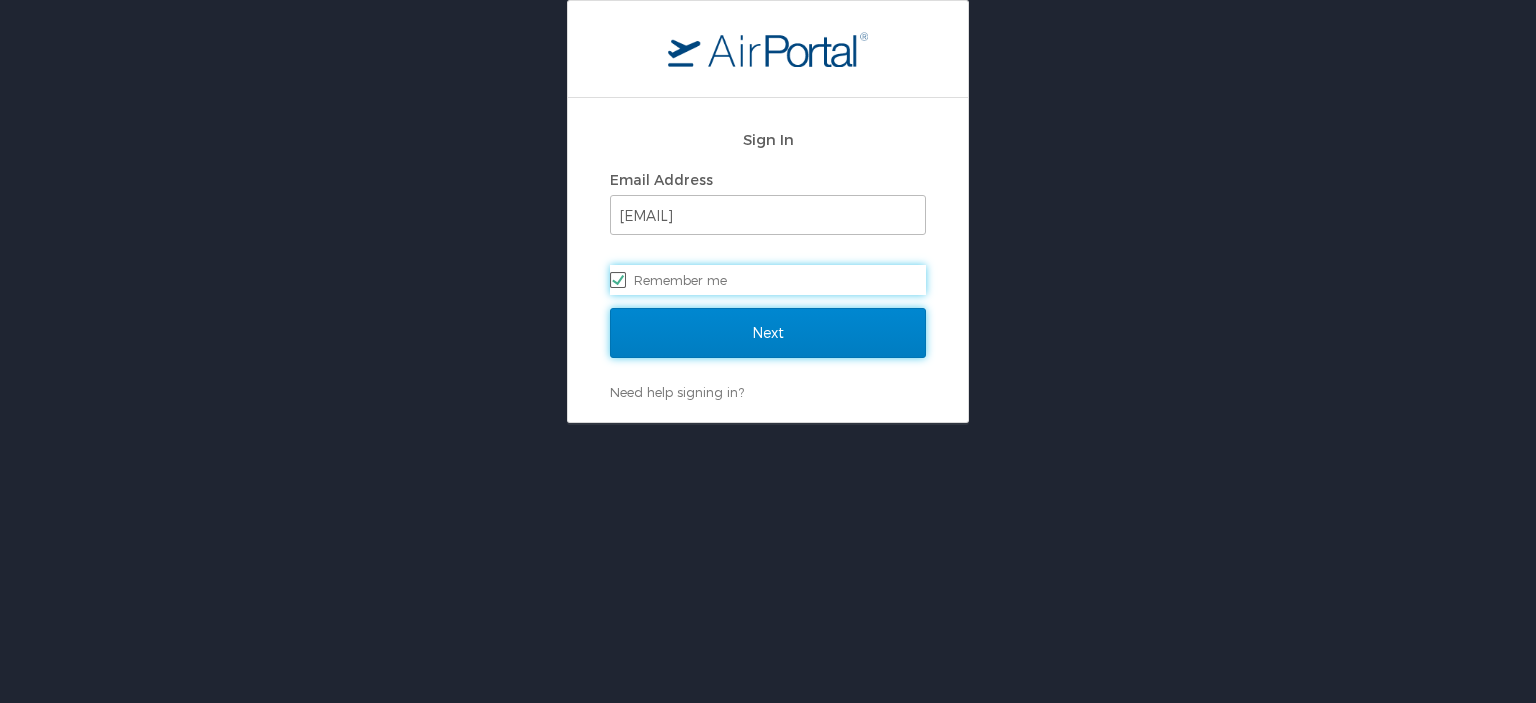 click on "Next" at bounding box center [768, 333] 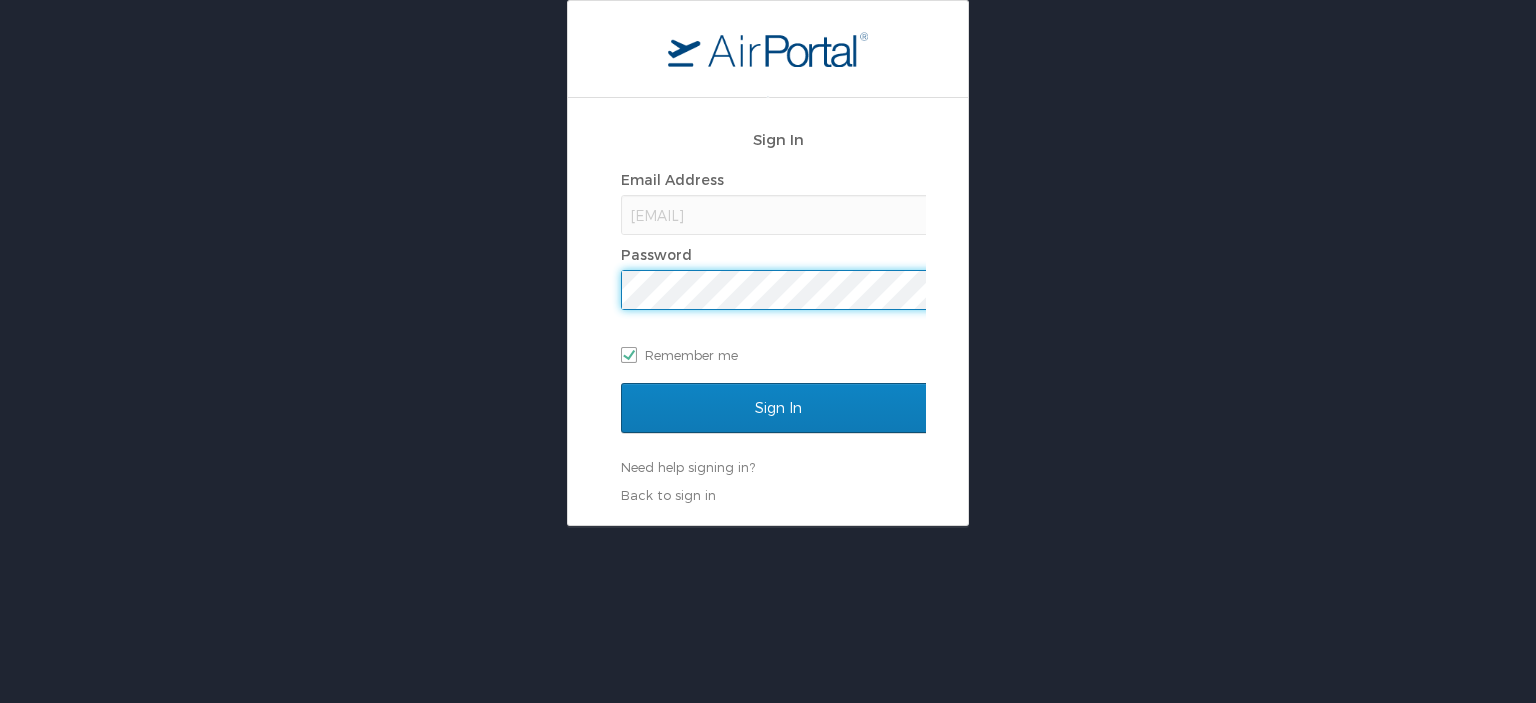 scroll, scrollTop: 0, scrollLeft: 0, axis: both 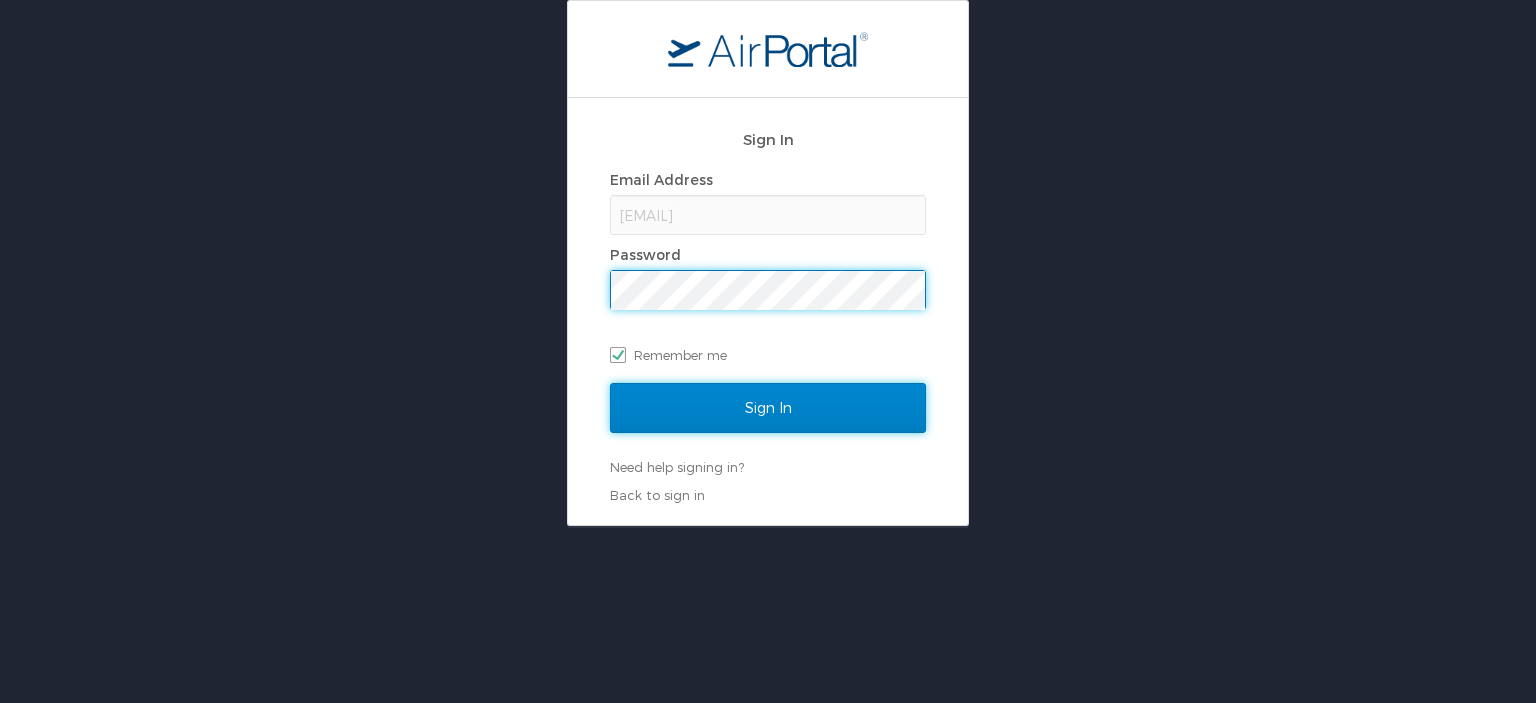 click on "Sign In" at bounding box center (768, 408) 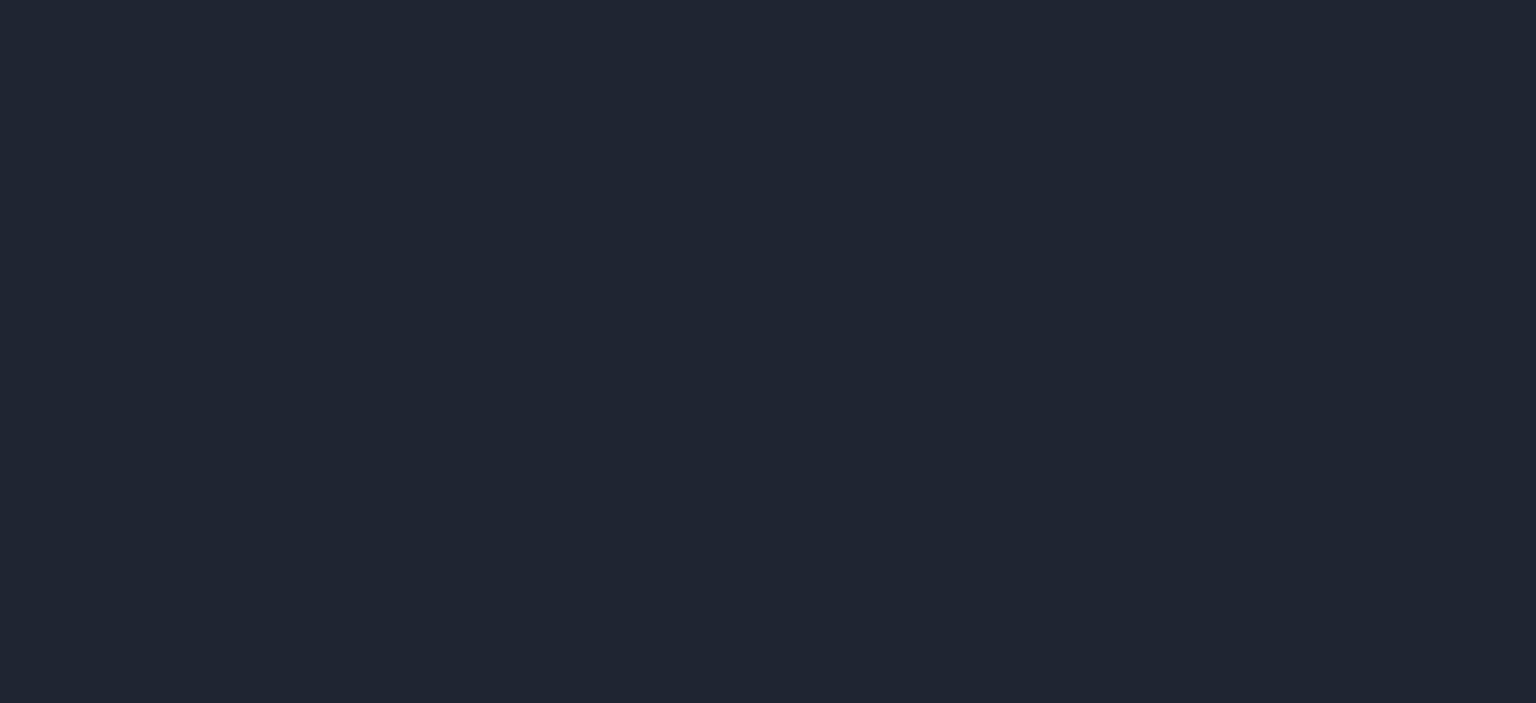 scroll, scrollTop: 0, scrollLeft: 0, axis: both 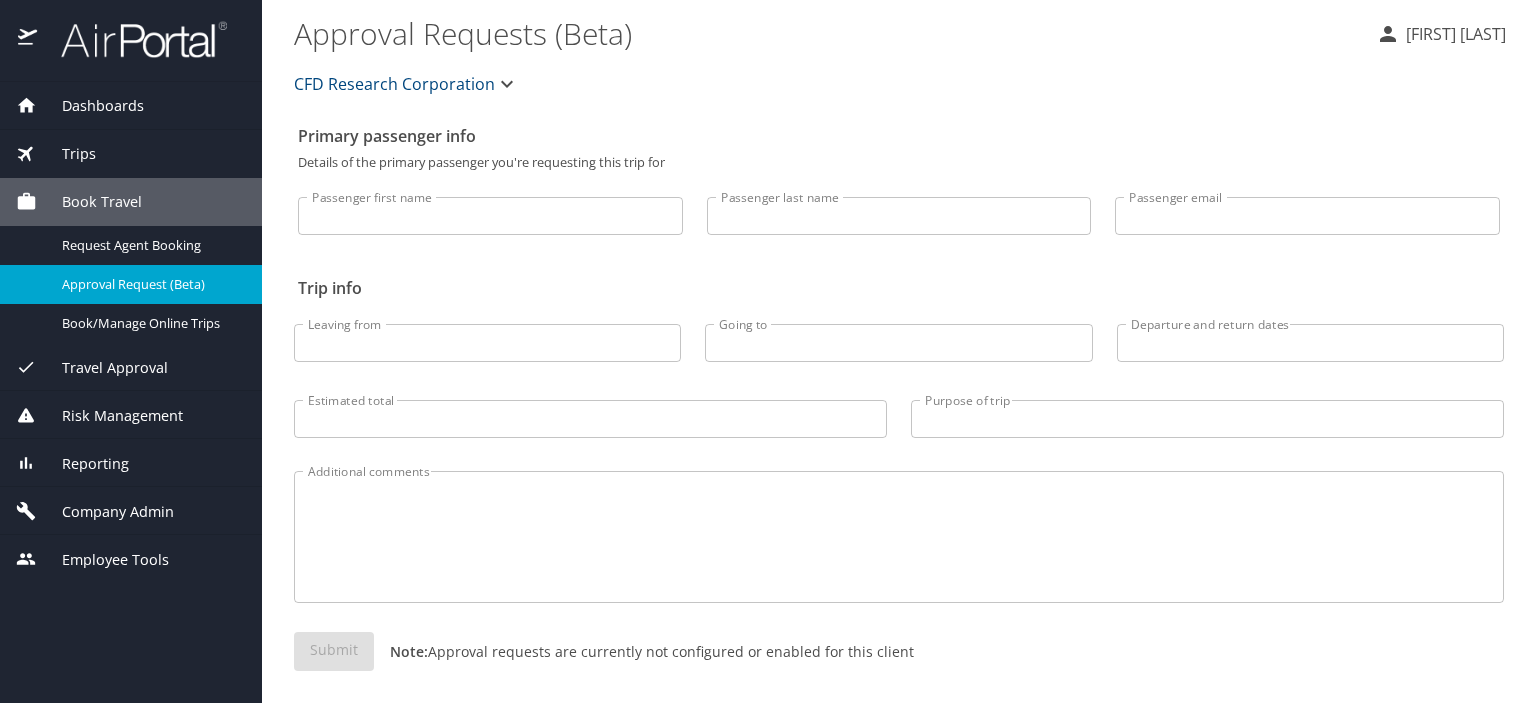 click on "Company Admin" at bounding box center [105, 512] 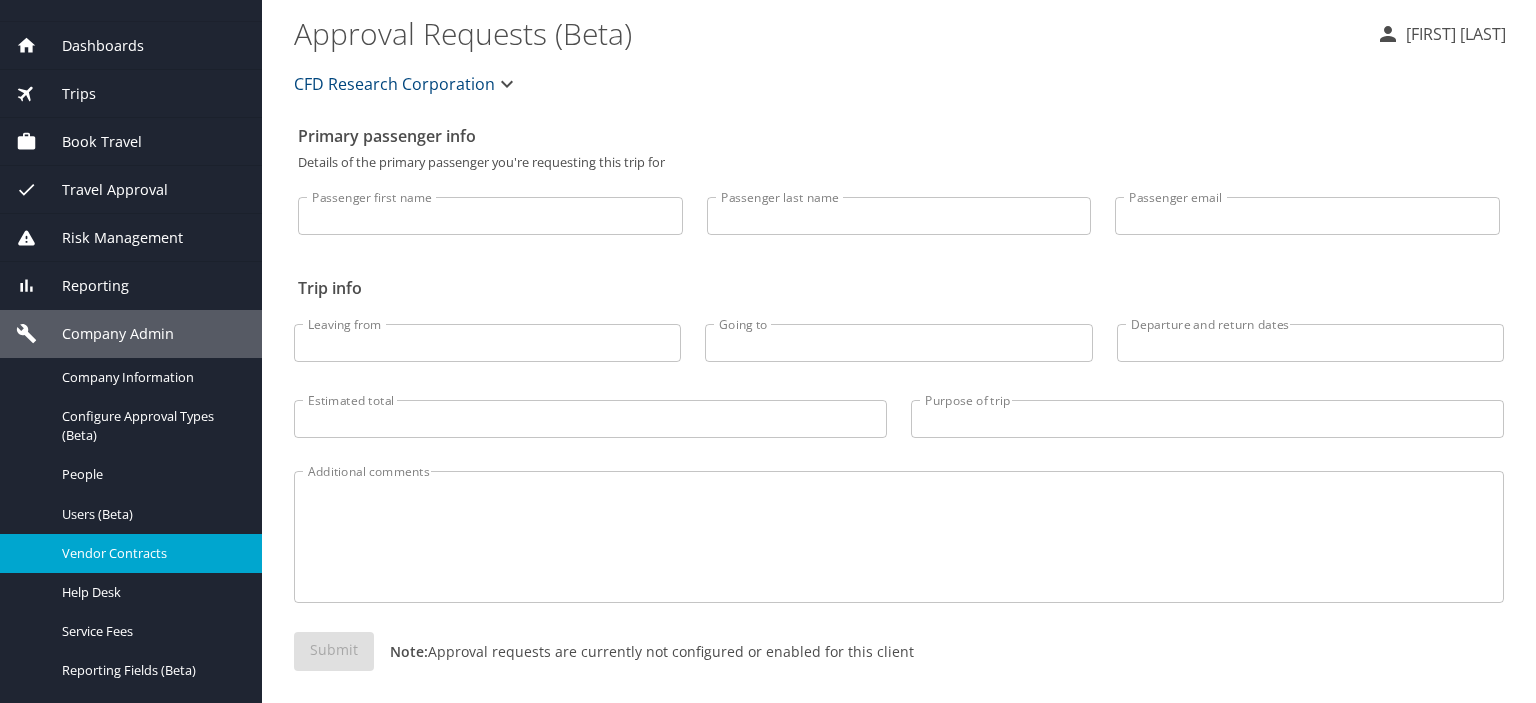 scroll, scrollTop: 173, scrollLeft: 0, axis: vertical 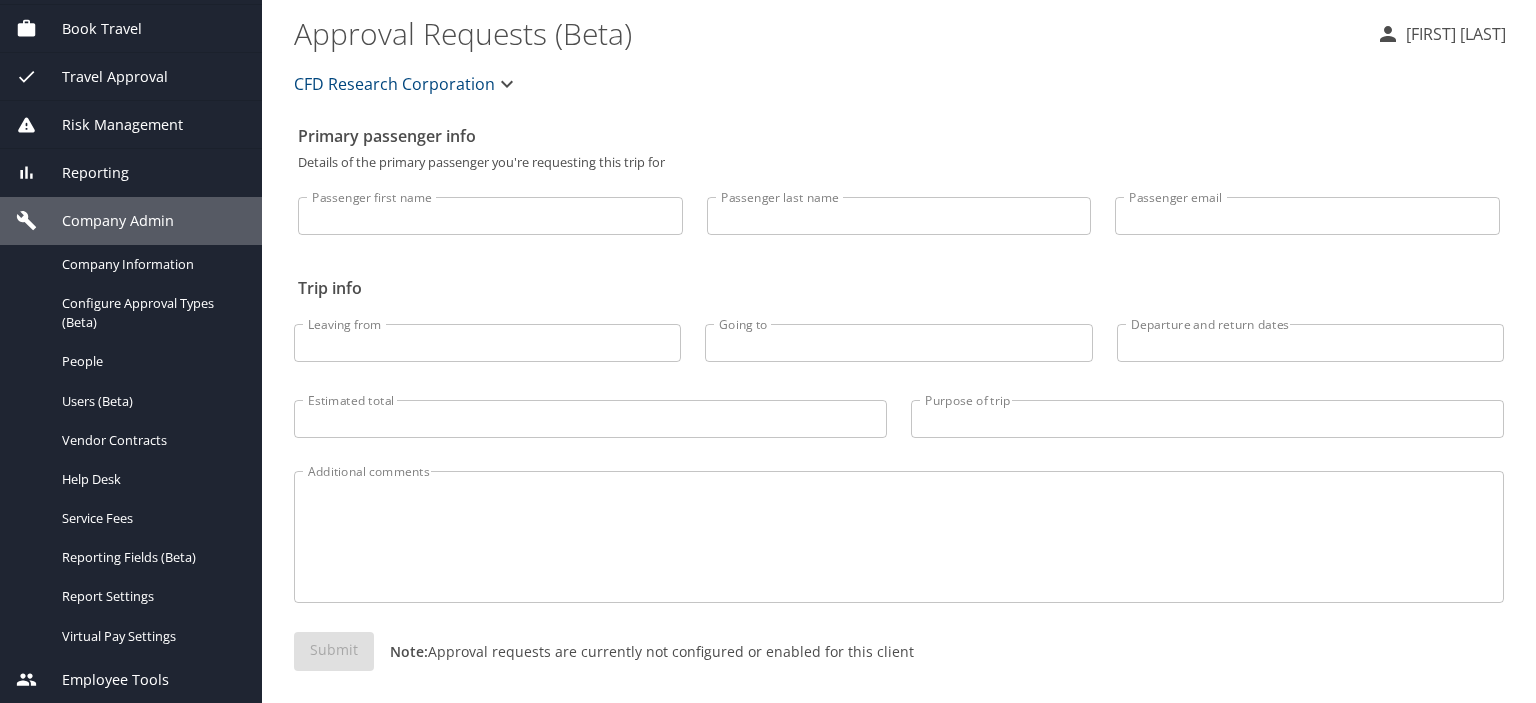 click on "Employee Tools" at bounding box center [103, 680] 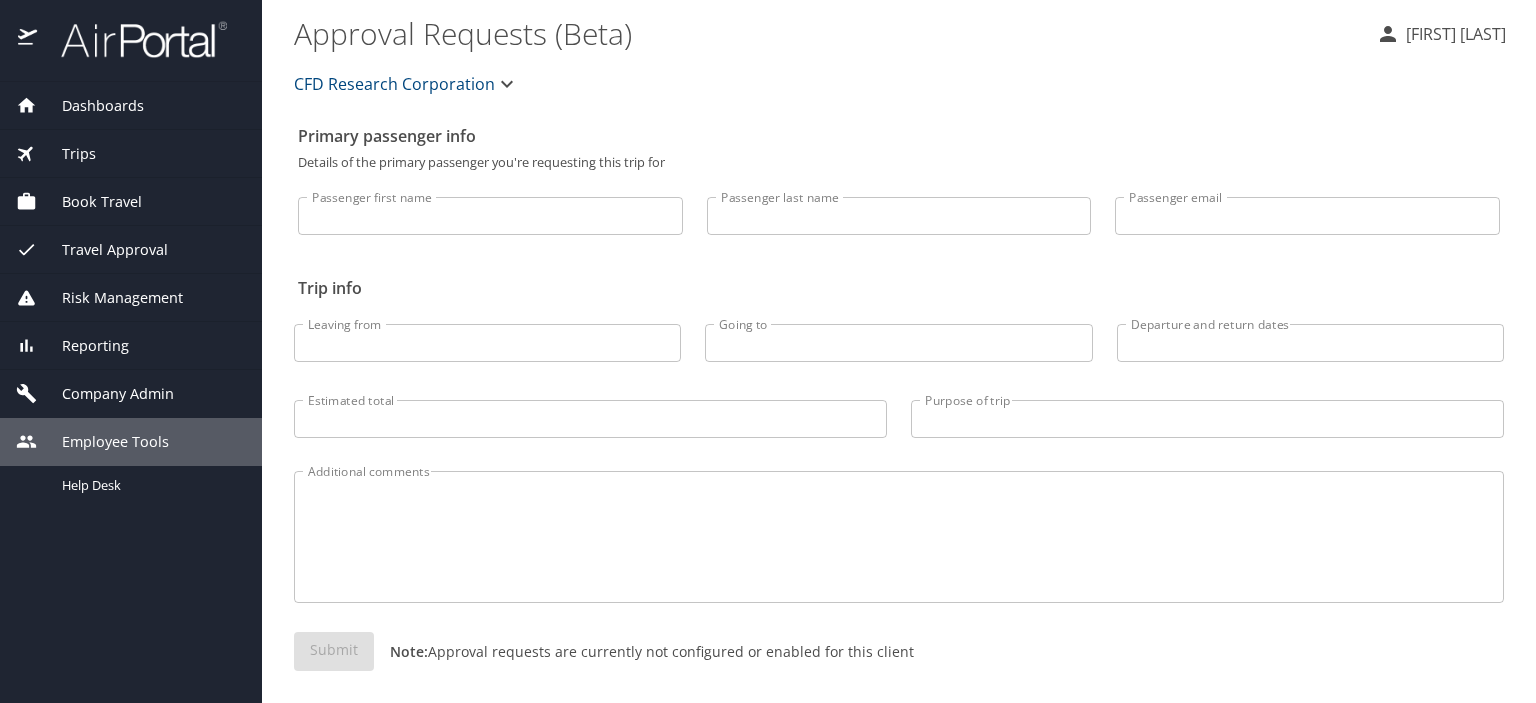 scroll, scrollTop: 0, scrollLeft: 0, axis: both 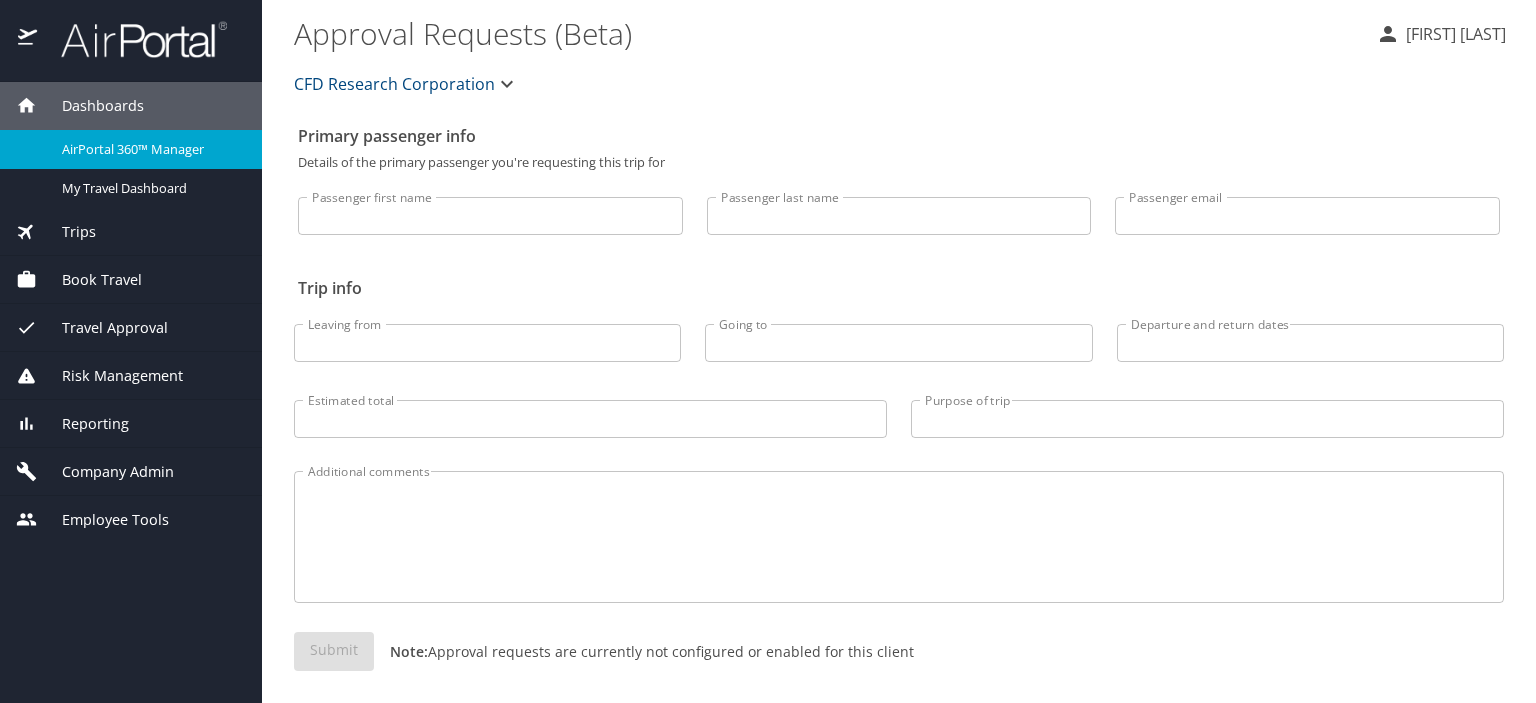click on "Company Admin" at bounding box center (105, 472) 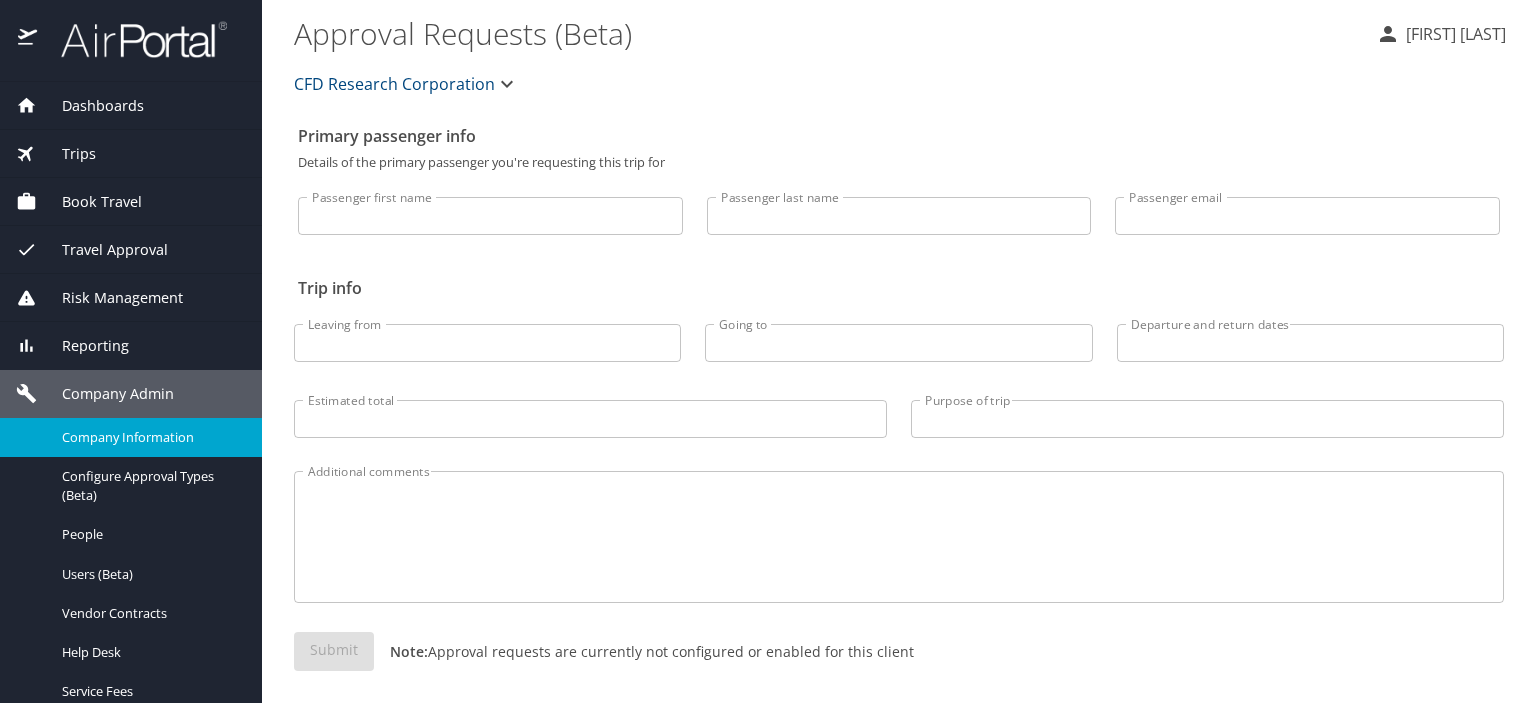 click on "Company Information" at bounding box center [150, 437] 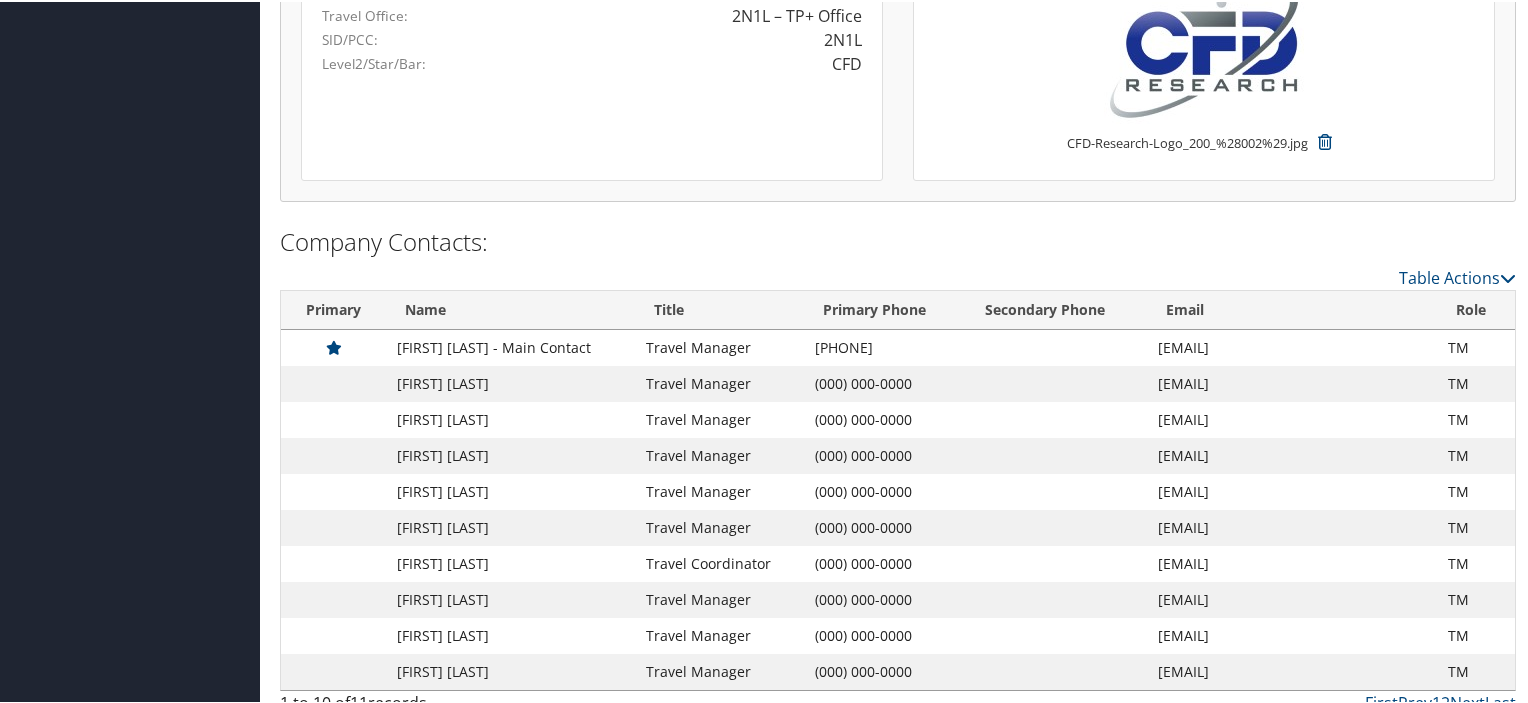 scroll, scrollTop: 1640, scrollLeft: 0, axis: vertical 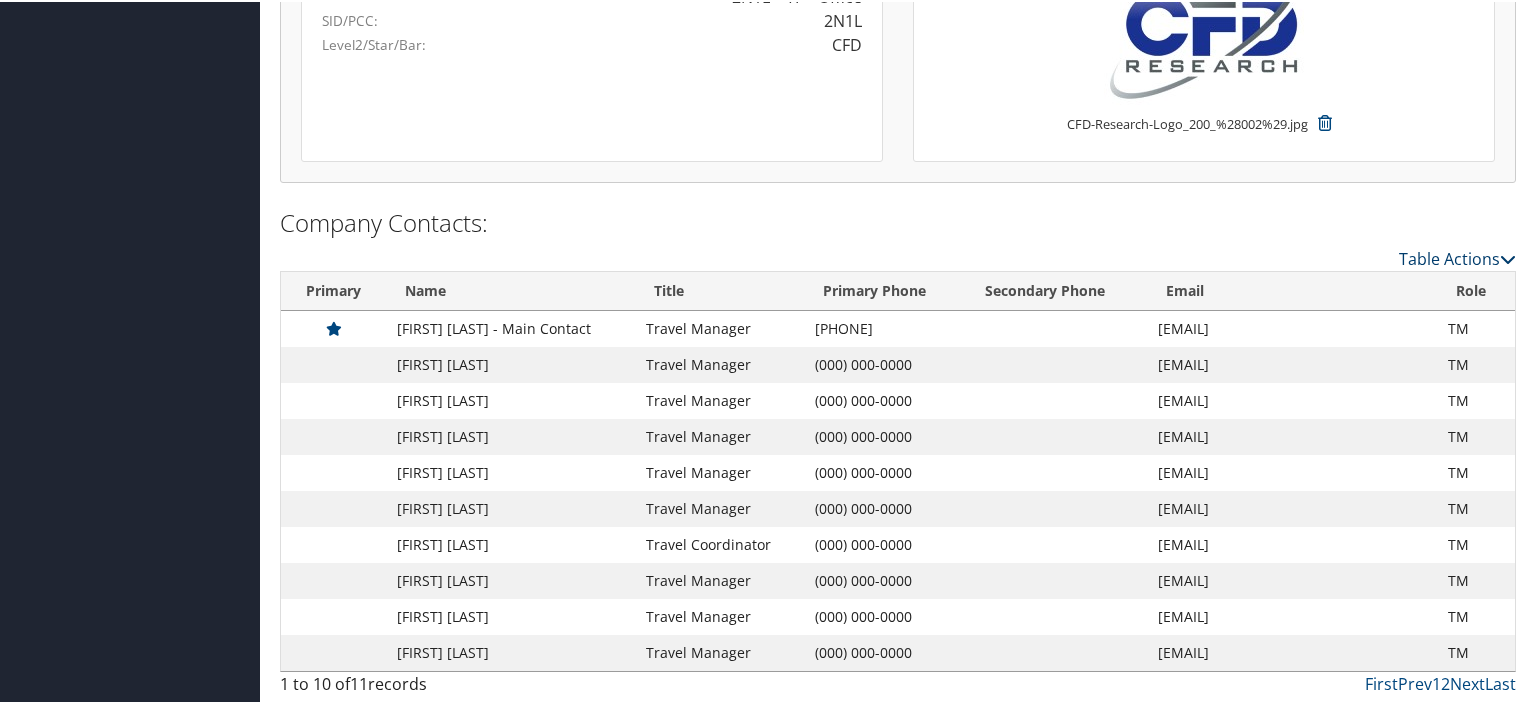 click at bounding box center (1508, 257) 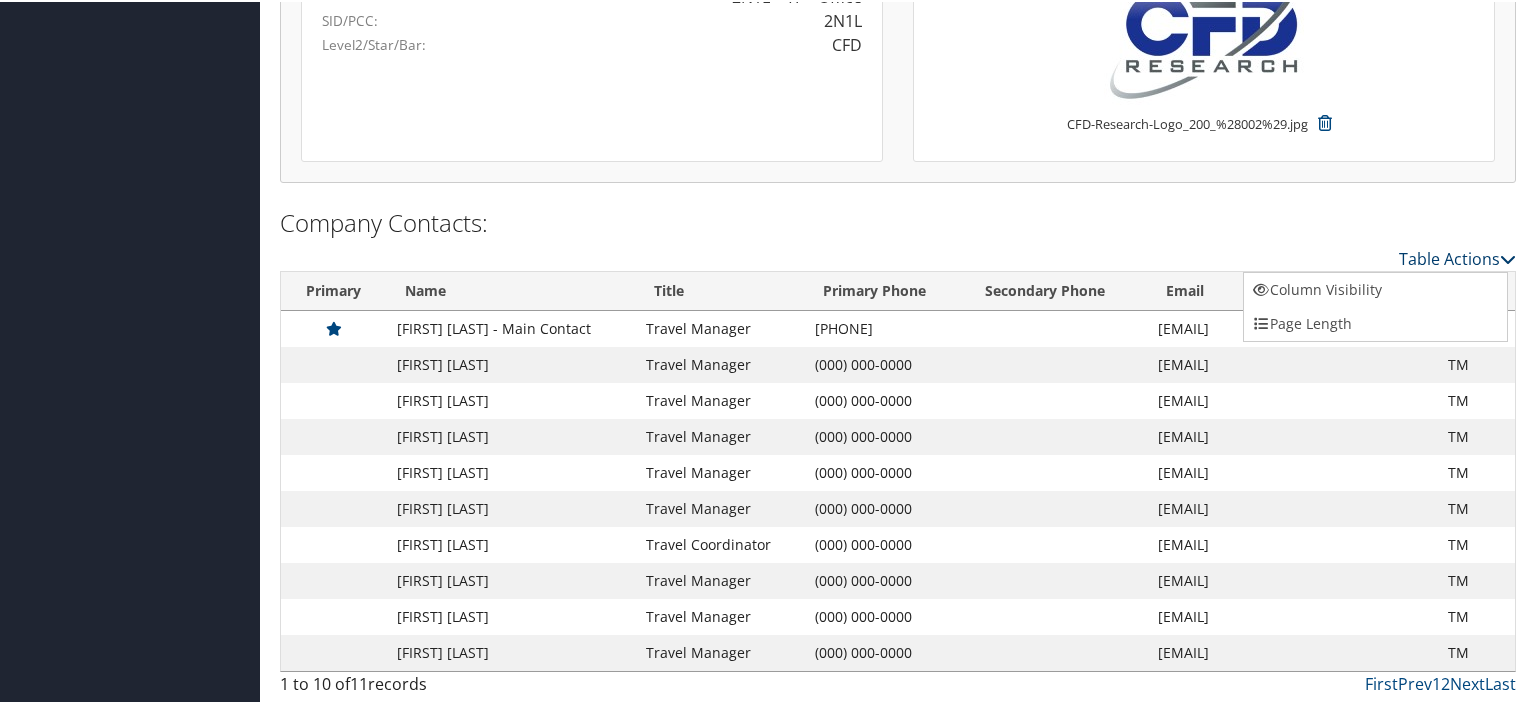 click at bounding box center [768, 351] 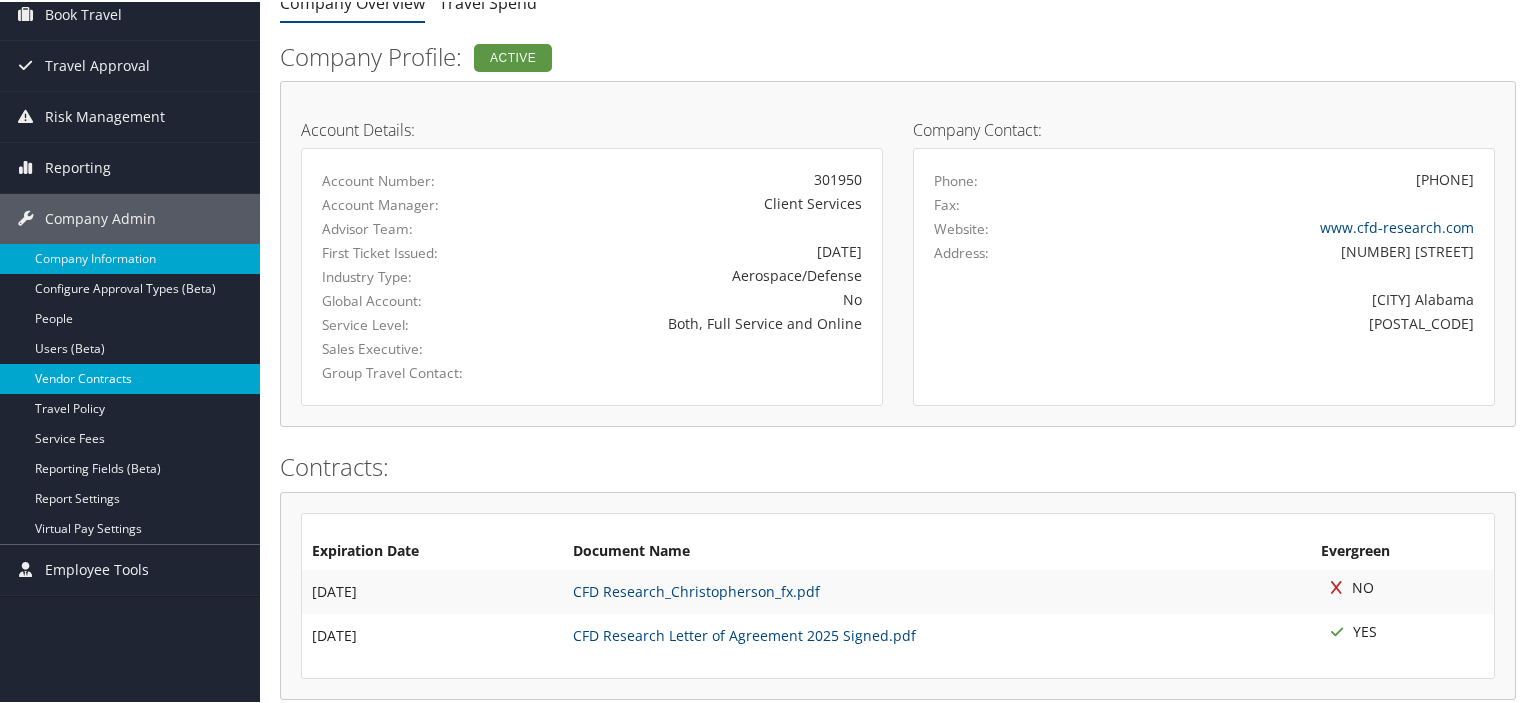 scroll, scrollTop: 140, scrollLeft: 0, axis: vertical 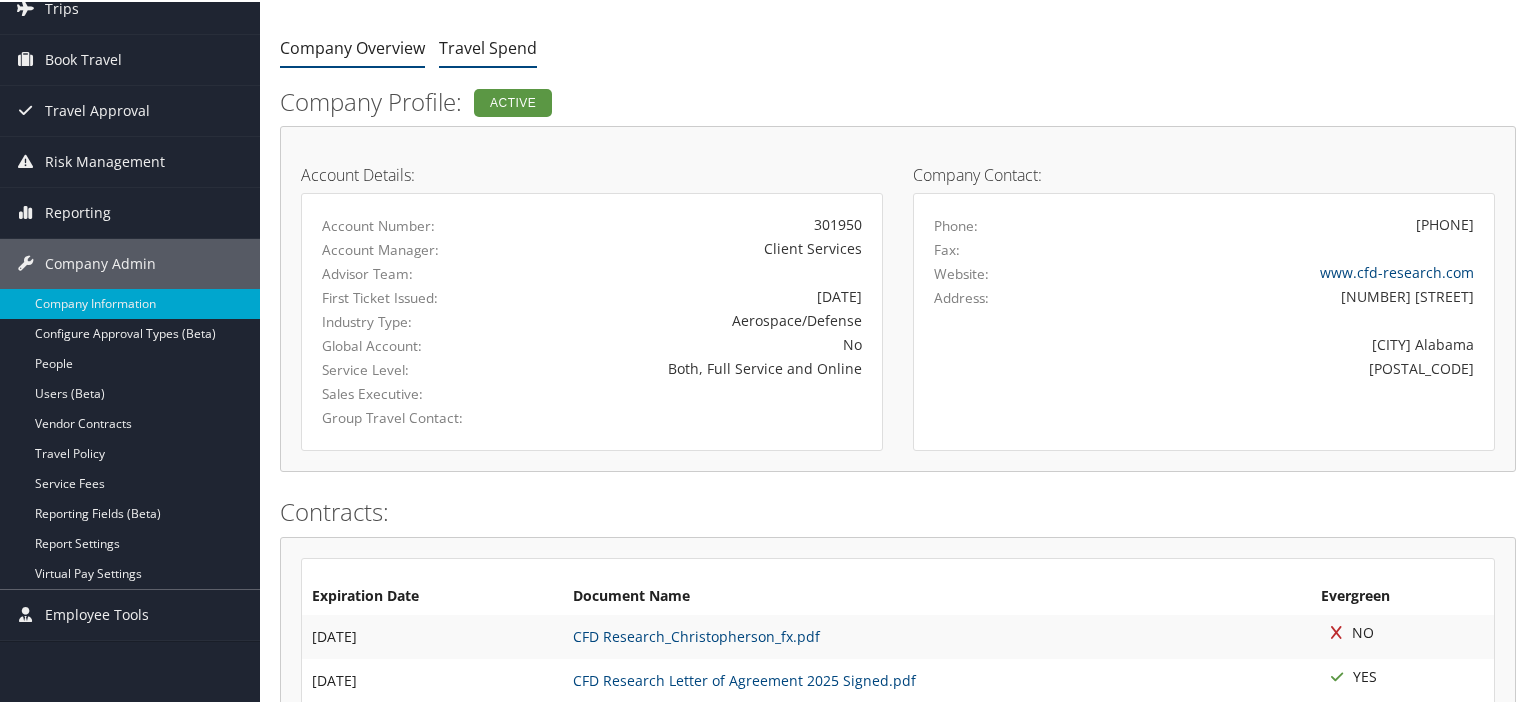 click on "Travel Spend" at bounding box center [488, 46] 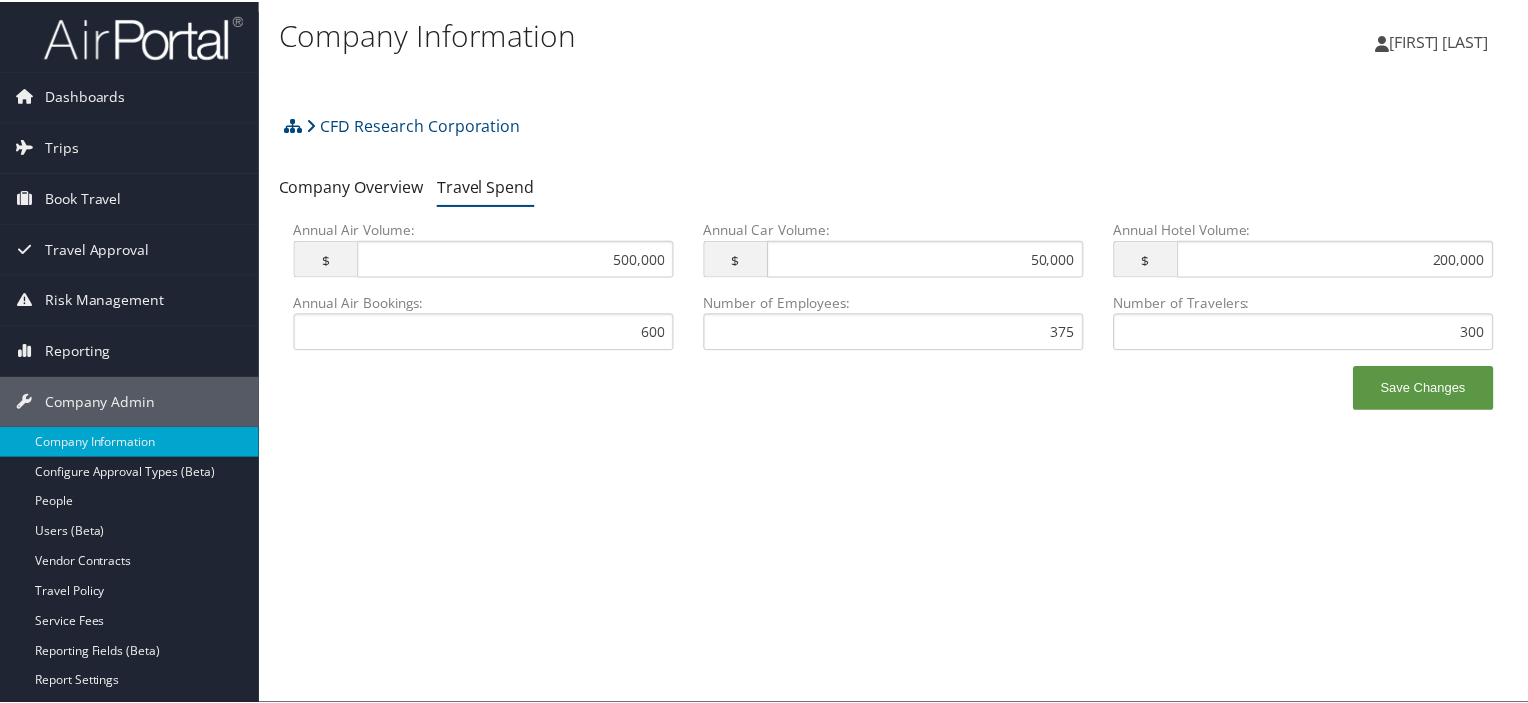 scroll, scrollTop: 0, scrollLeft: 0, axis: both 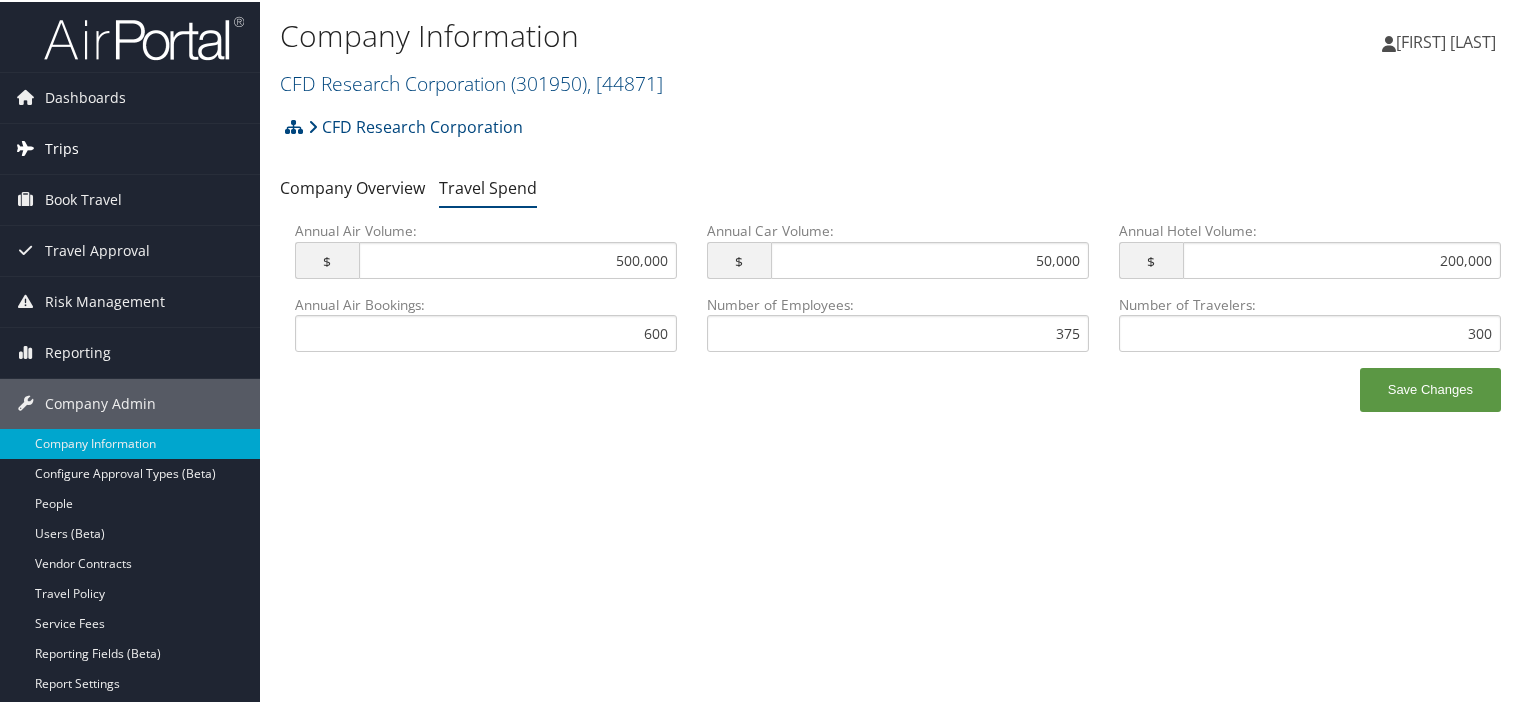 click on "Trips" at bounding box center (62, 147) 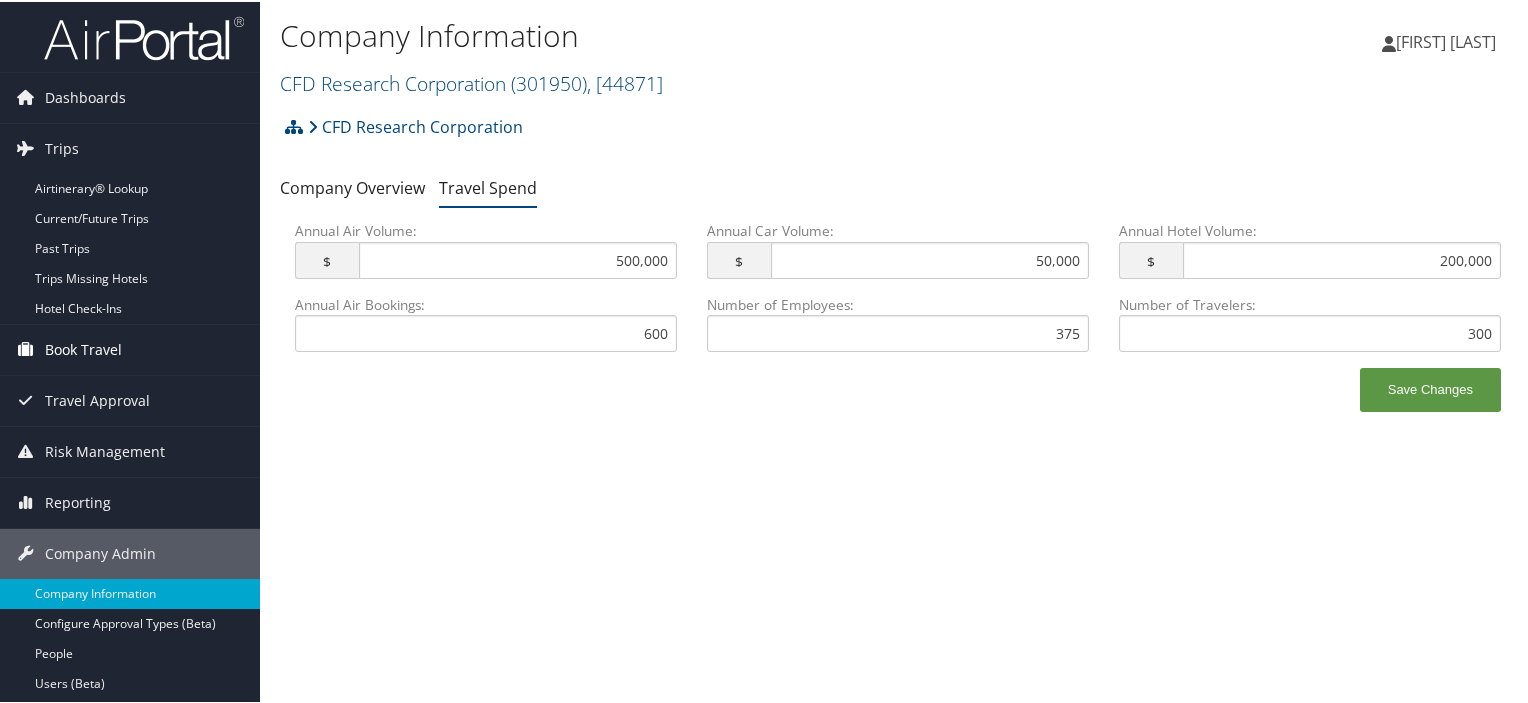click on "Book Travel" at bounding box center (83, 348) 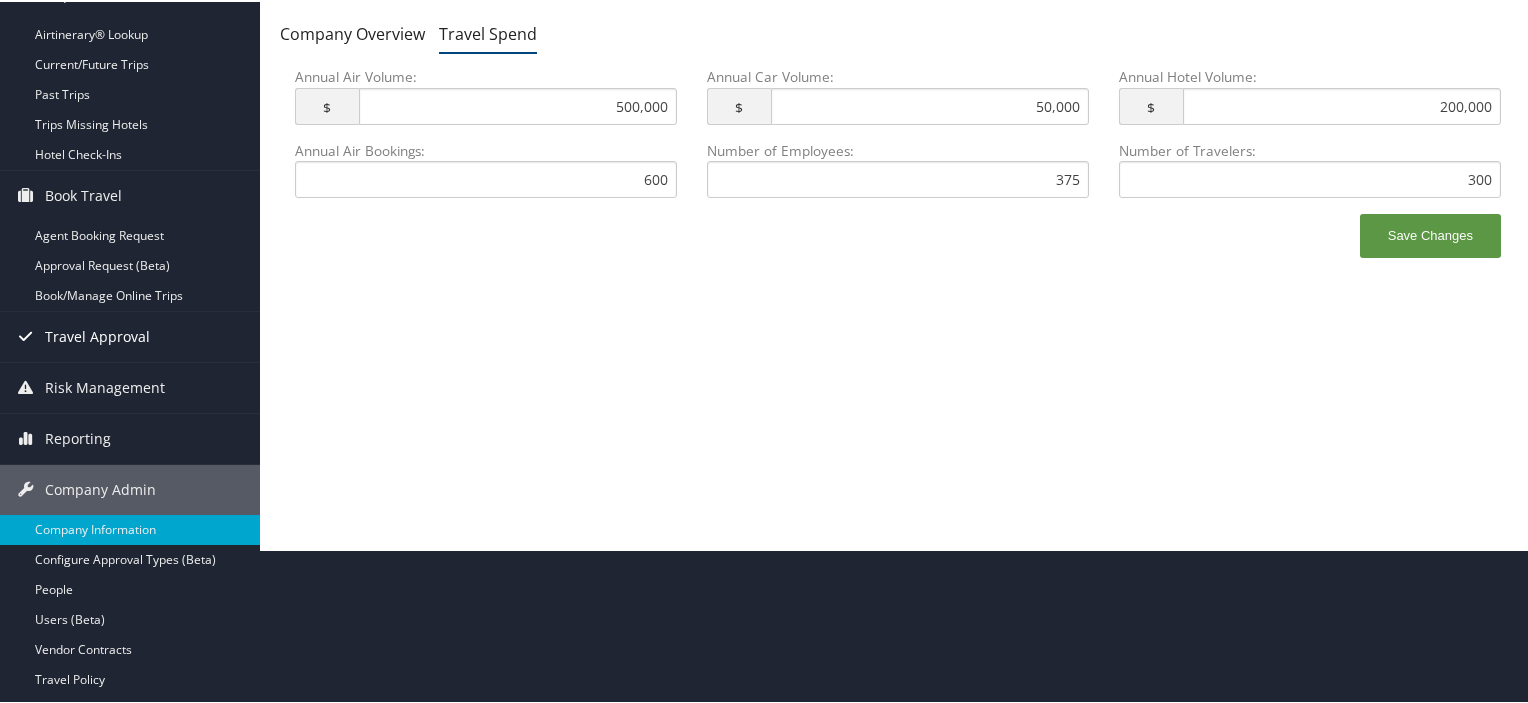 scroll, scrollTop: 200, scrollLeft: 0, axis: vertical 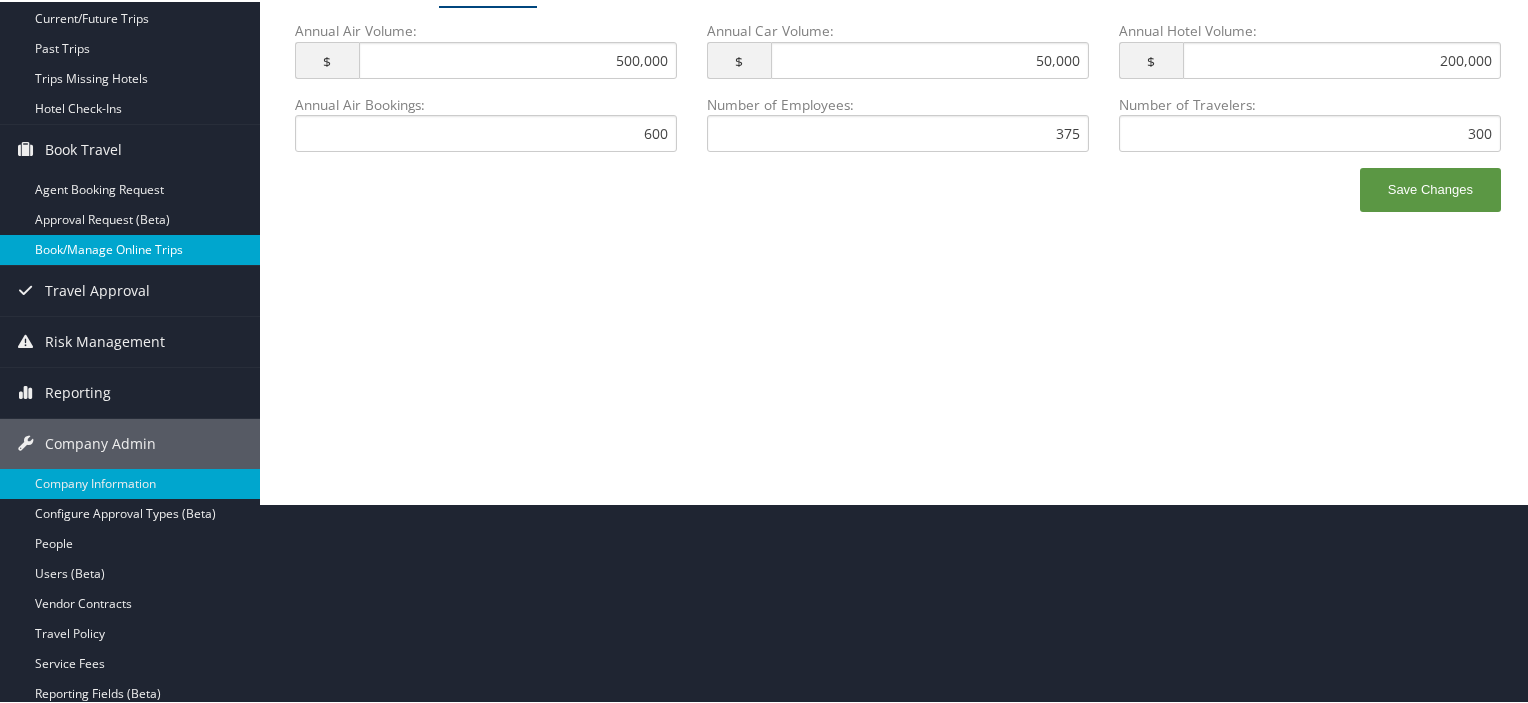 click on "Book/Manage Online Trips" at bounding box center [130, 248] 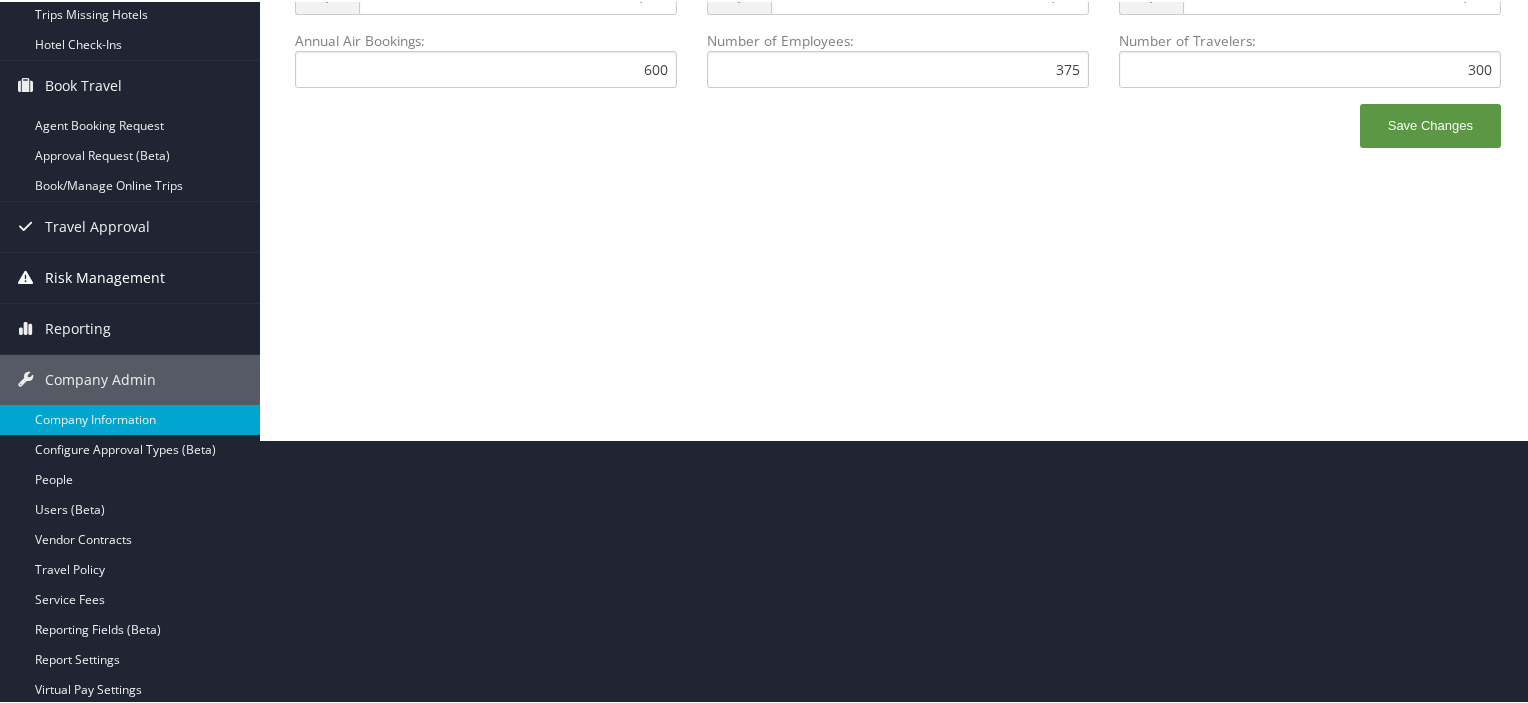 scroll, scrollTop: 314, scrollLeft: 0, axis: vertical 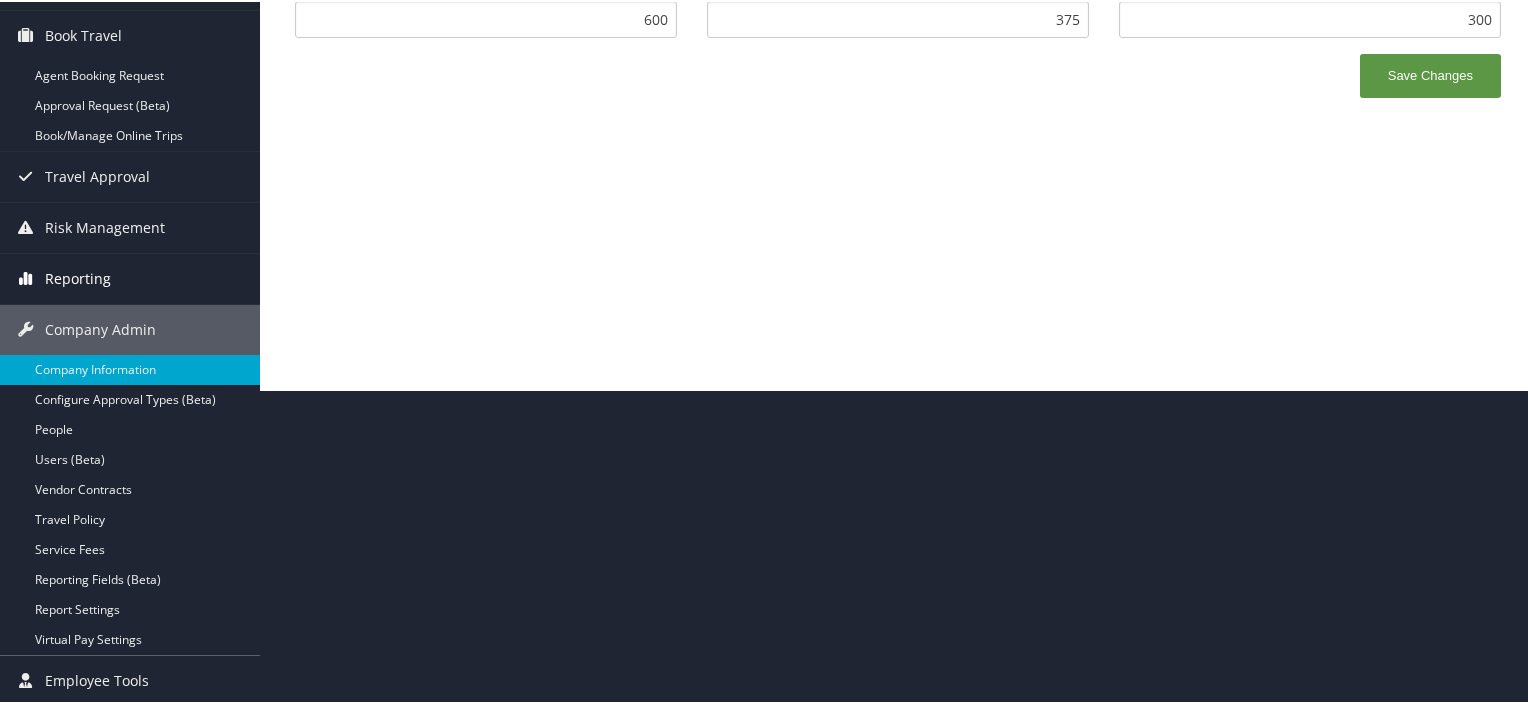 click on "Company Admin" at bounding box center [100, 328] 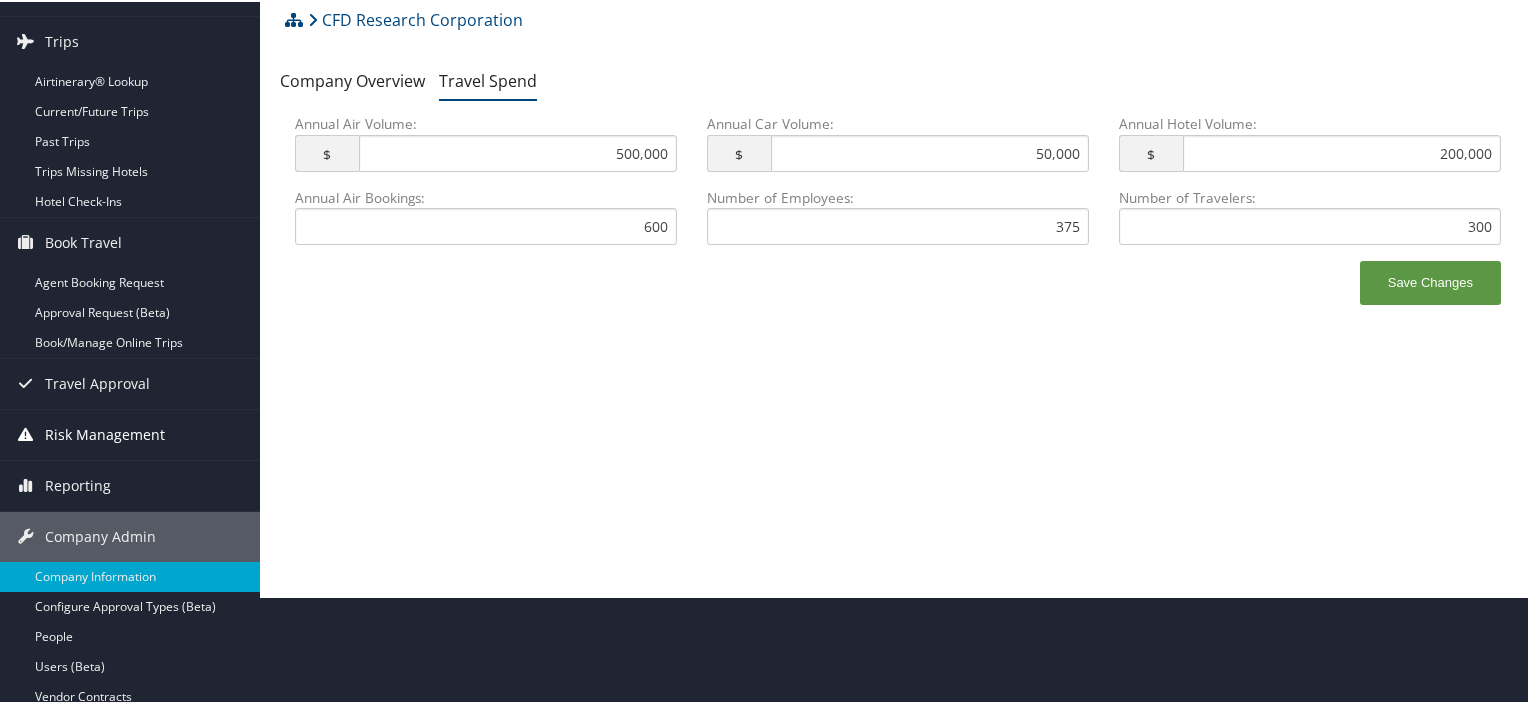 scroll, scrollTop: 14, scrollLeft: 0, axis: vertical 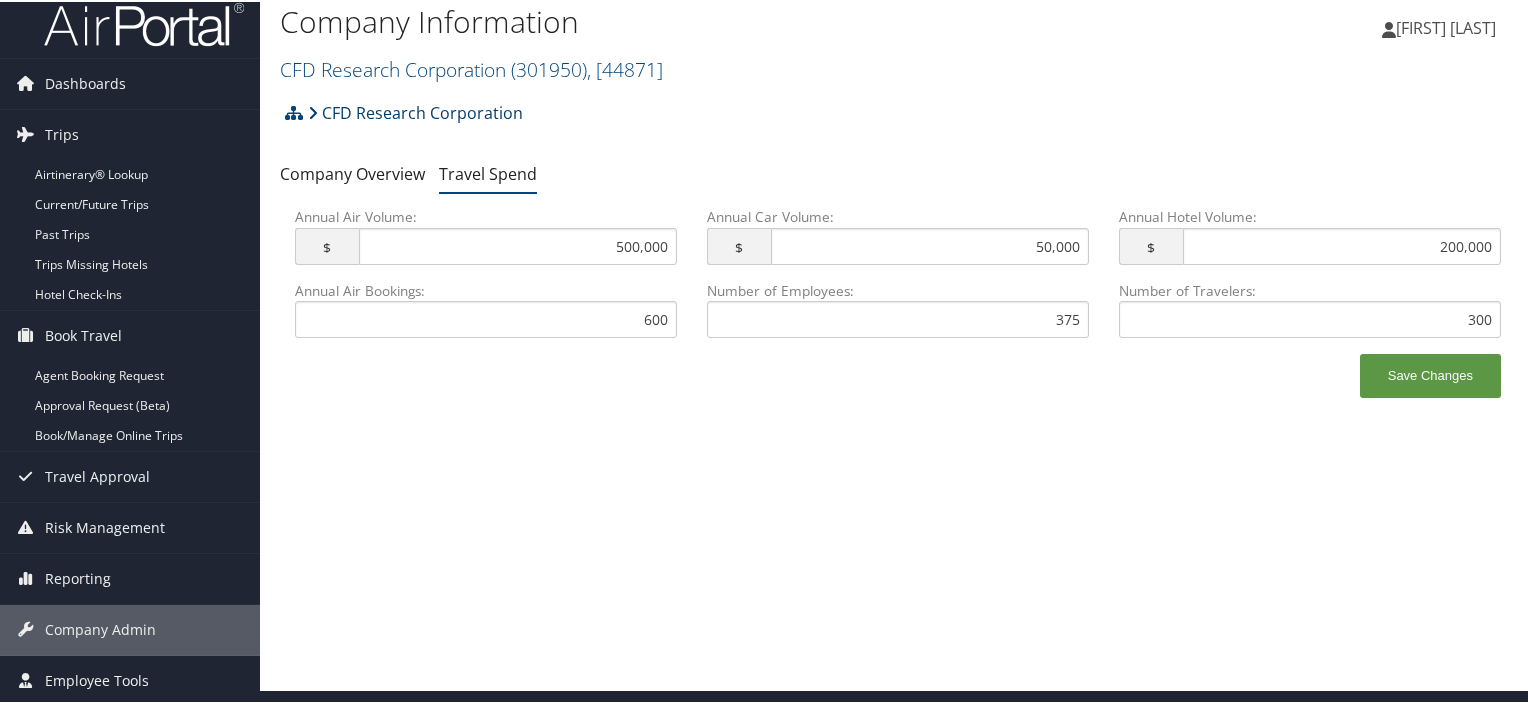 click on "CFD Research Corporation" at bounding box center [415, 111] 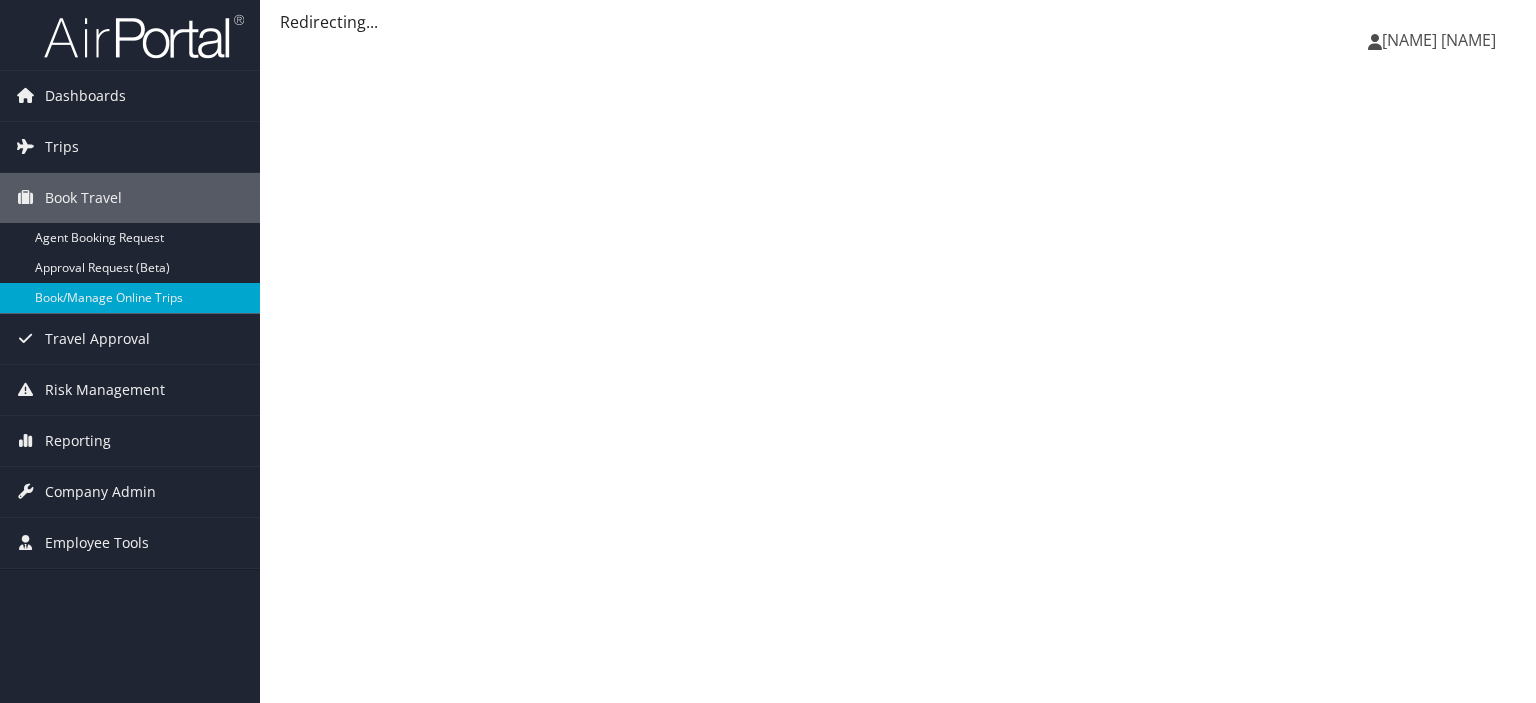 scroll, scrollTop: 0, scrollLeft: 0, axis: both 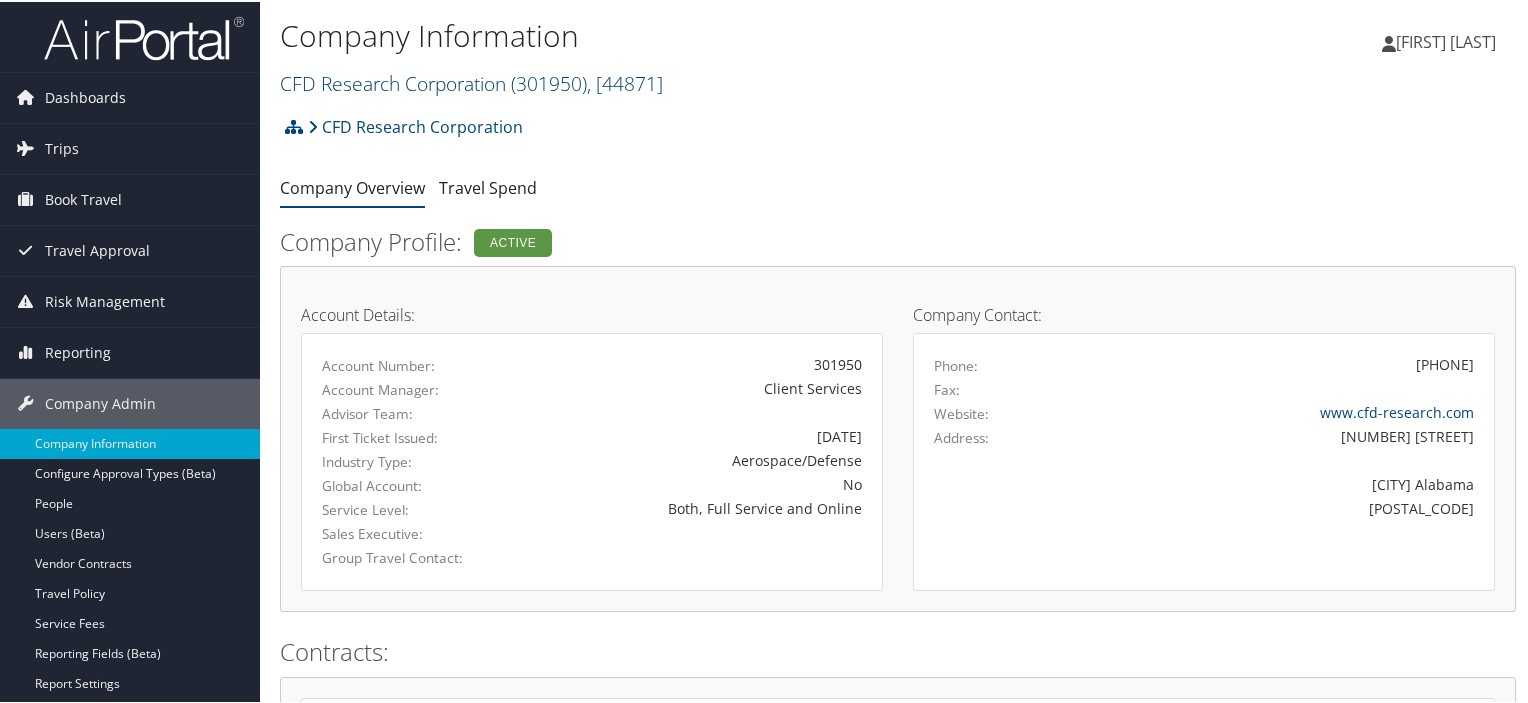 click on "CFD Research Corporation   ( 301950 )  , [ 44871 ]" at bounding box center [471, 81] 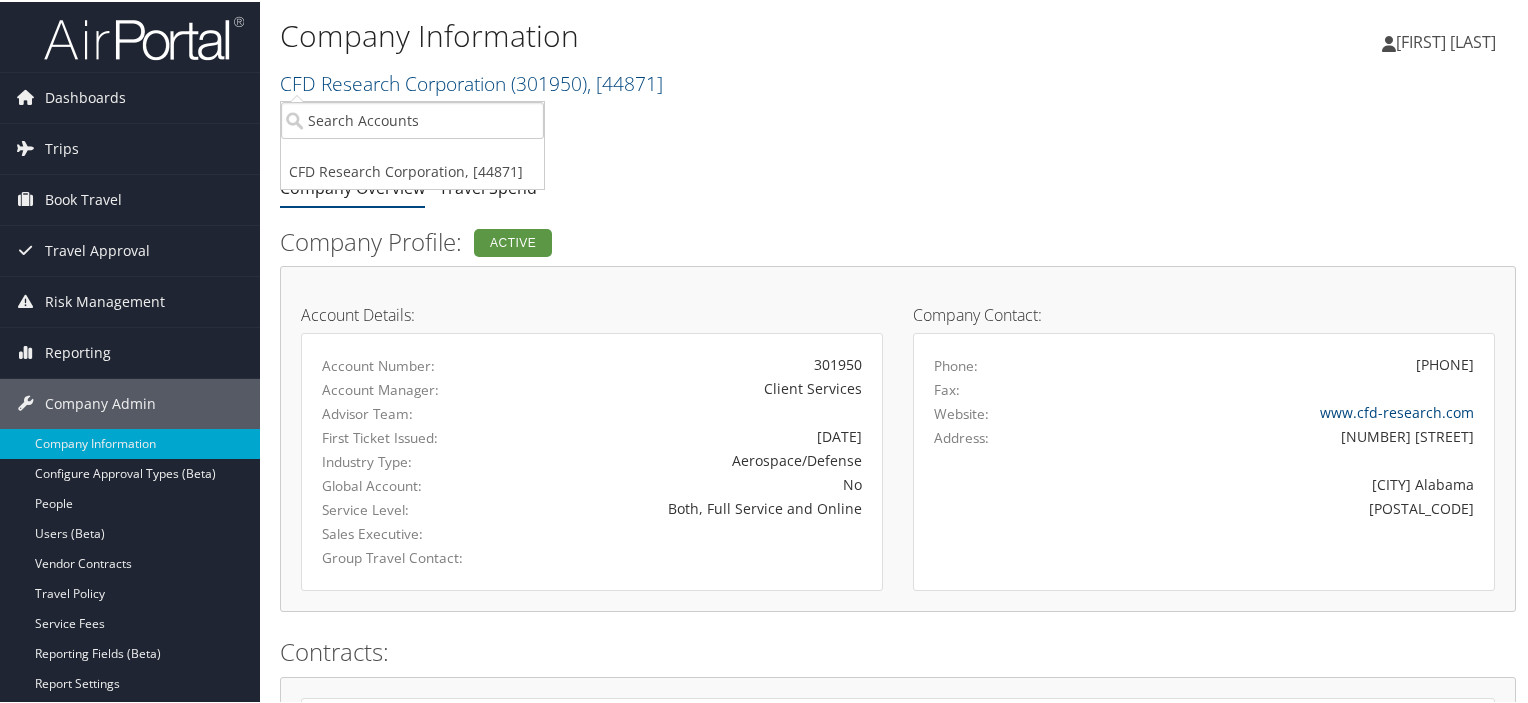 click on "CFD Research Corporation   Account Structure   CFD Research Corporation   (301950) ×   Create Client   New child of undefined  Name Required Type Choose a Client Type... Department Division Account Required Submit Cancel ×" at bounding box center (898, 132) 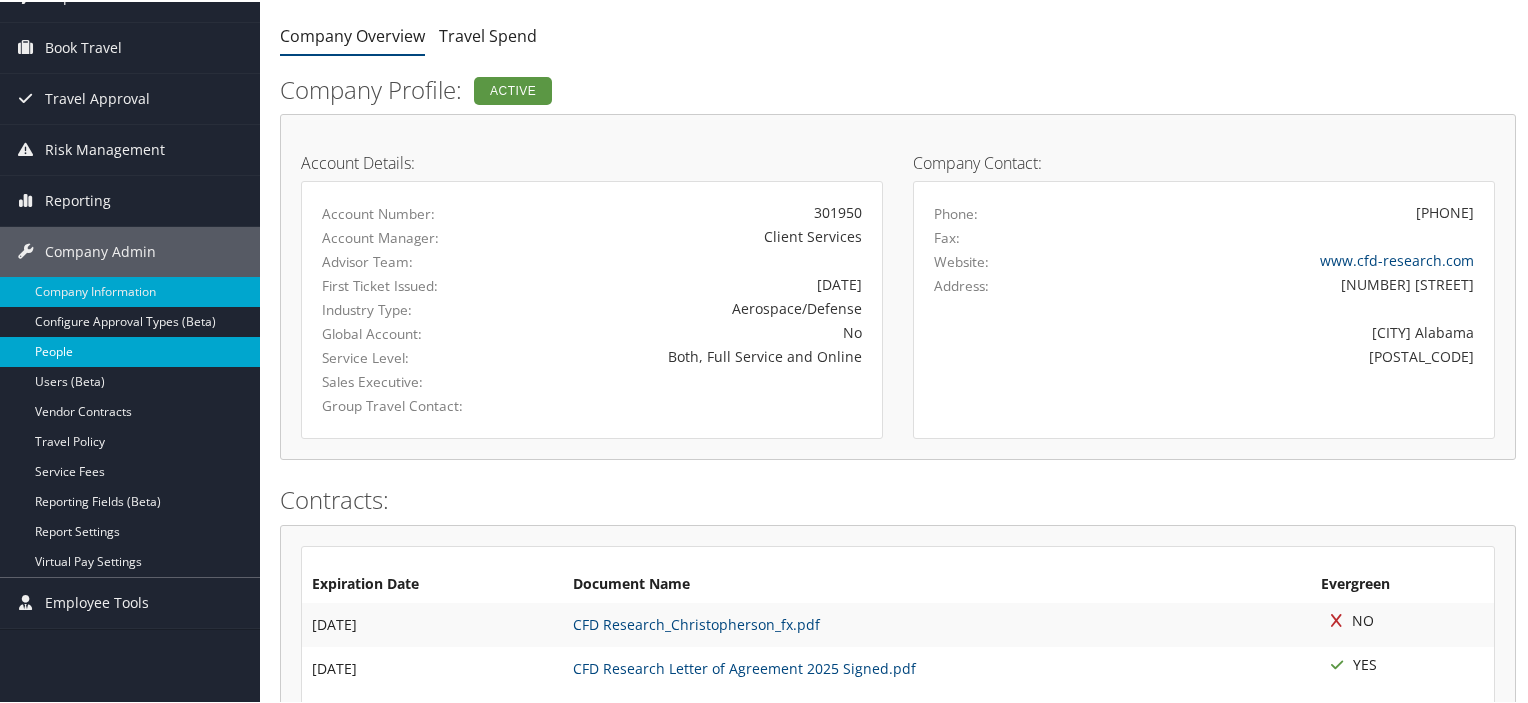 scroll, scrollTop: 200, scrollLeft: 0, axis: vertical 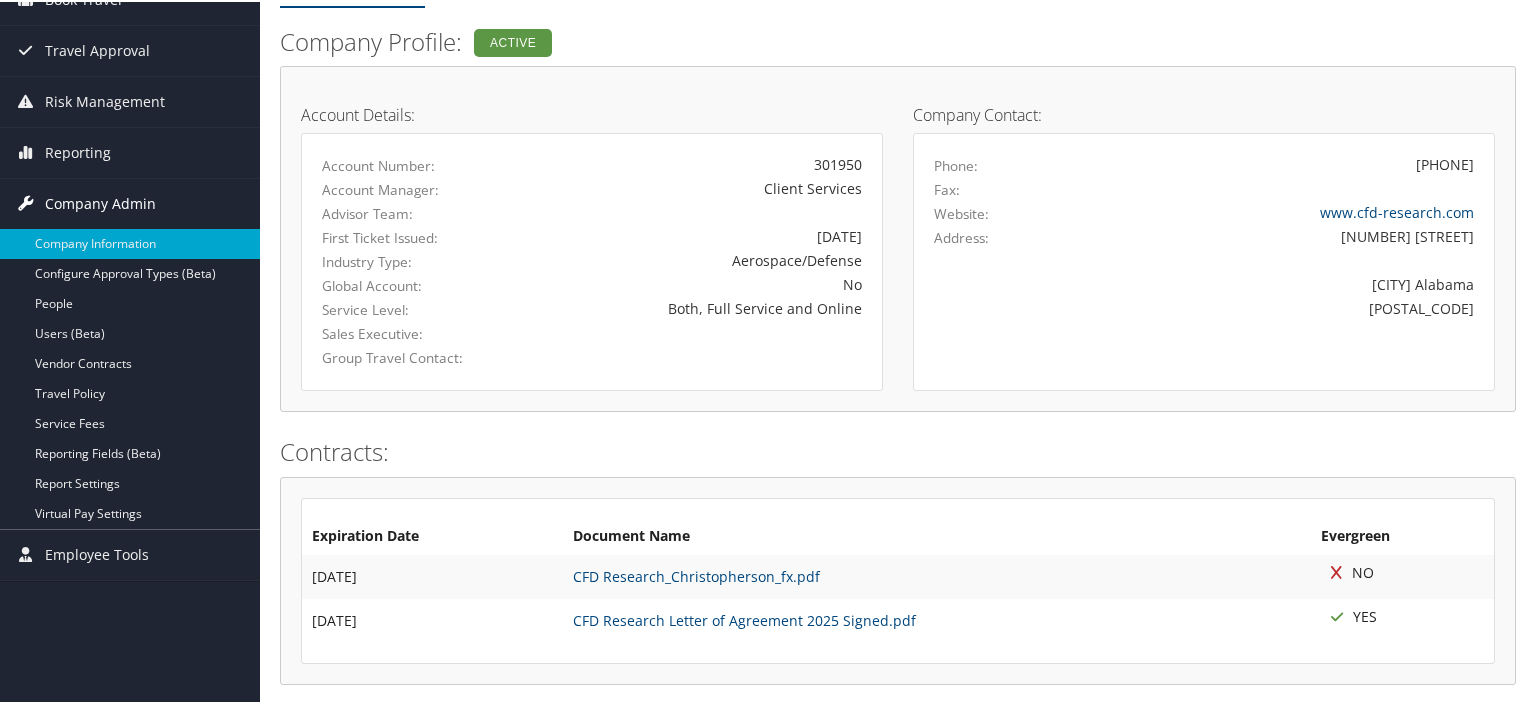 click on "Company Admin" at bounding box center [100, 202] 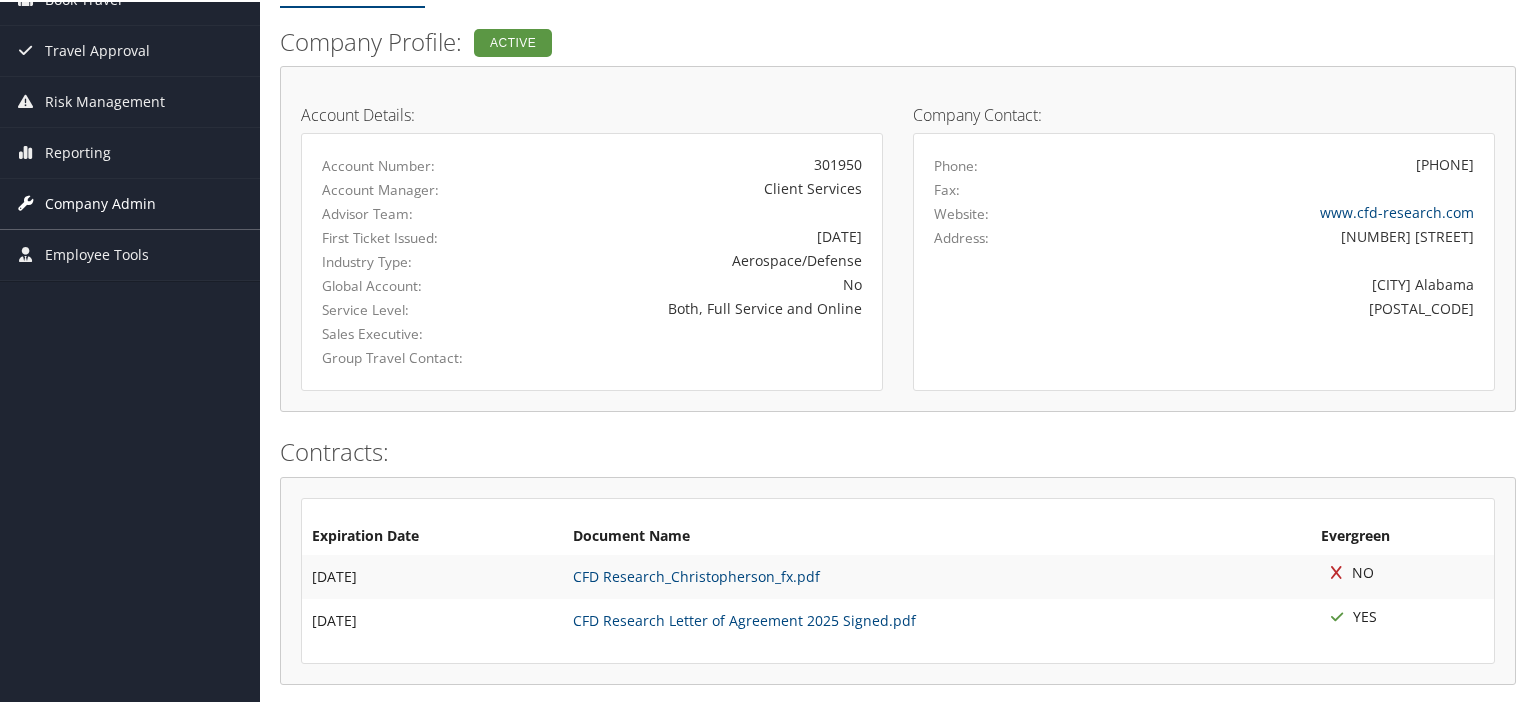 click on "Company Admin" at bounding box center [100, 202] 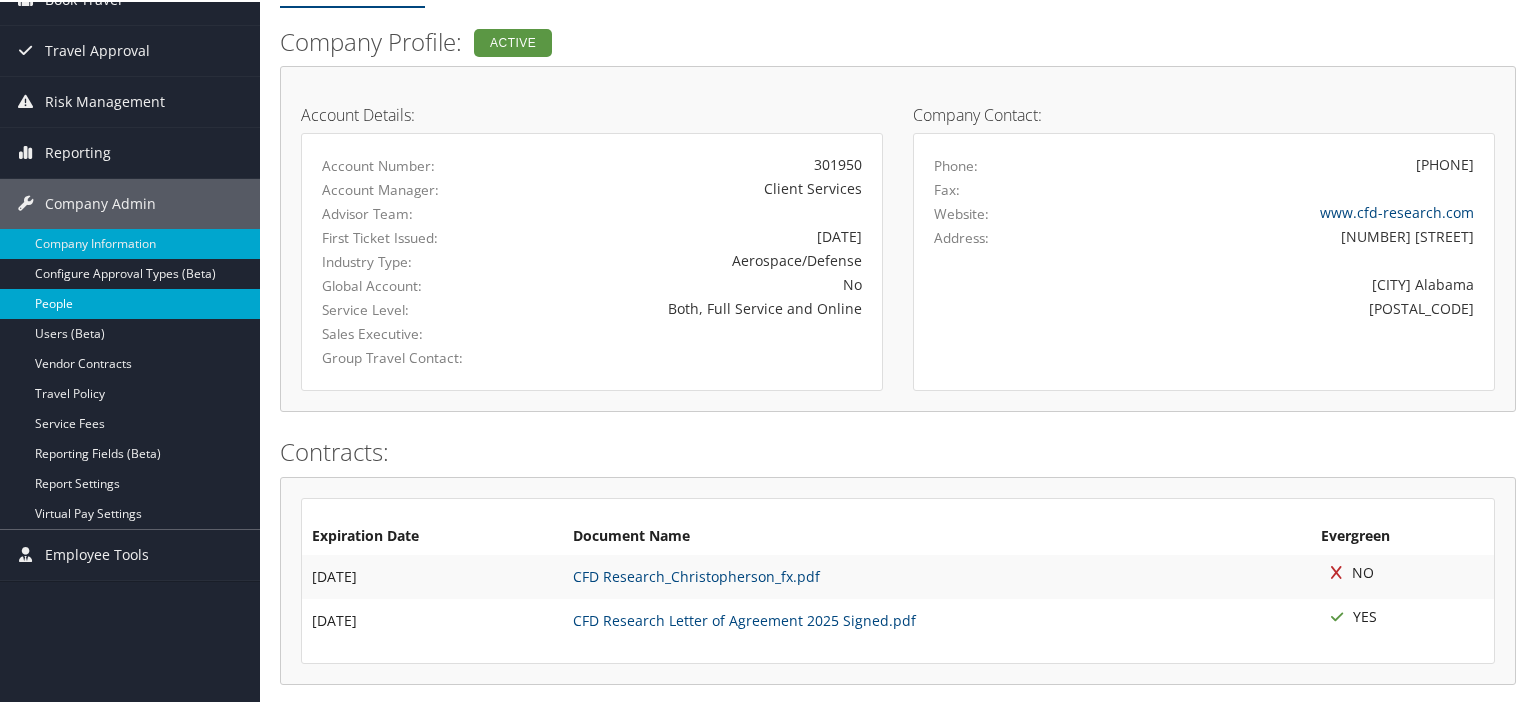 click on "People" at bounding box center [130, 302] 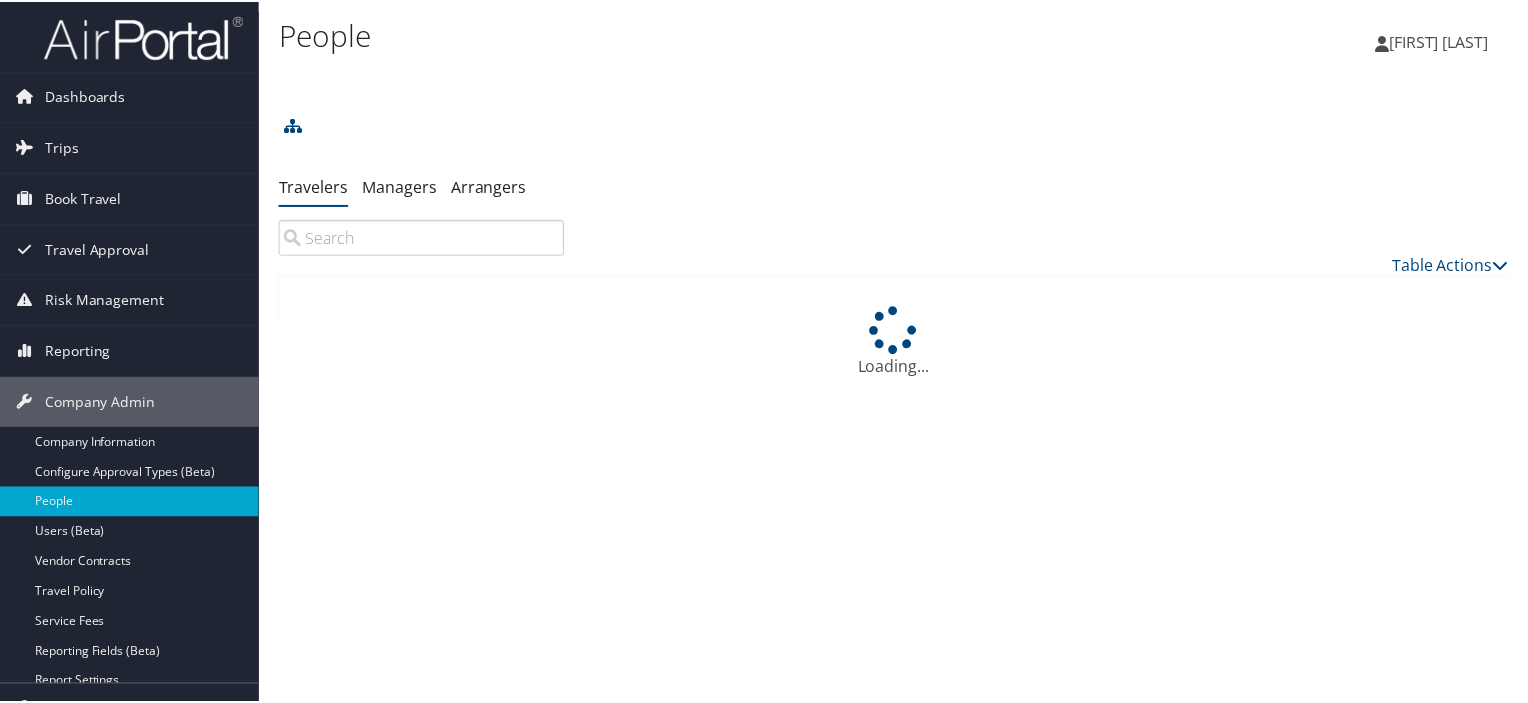 scroll, scrollTop: 0, scrollLeft: 0, axis: both 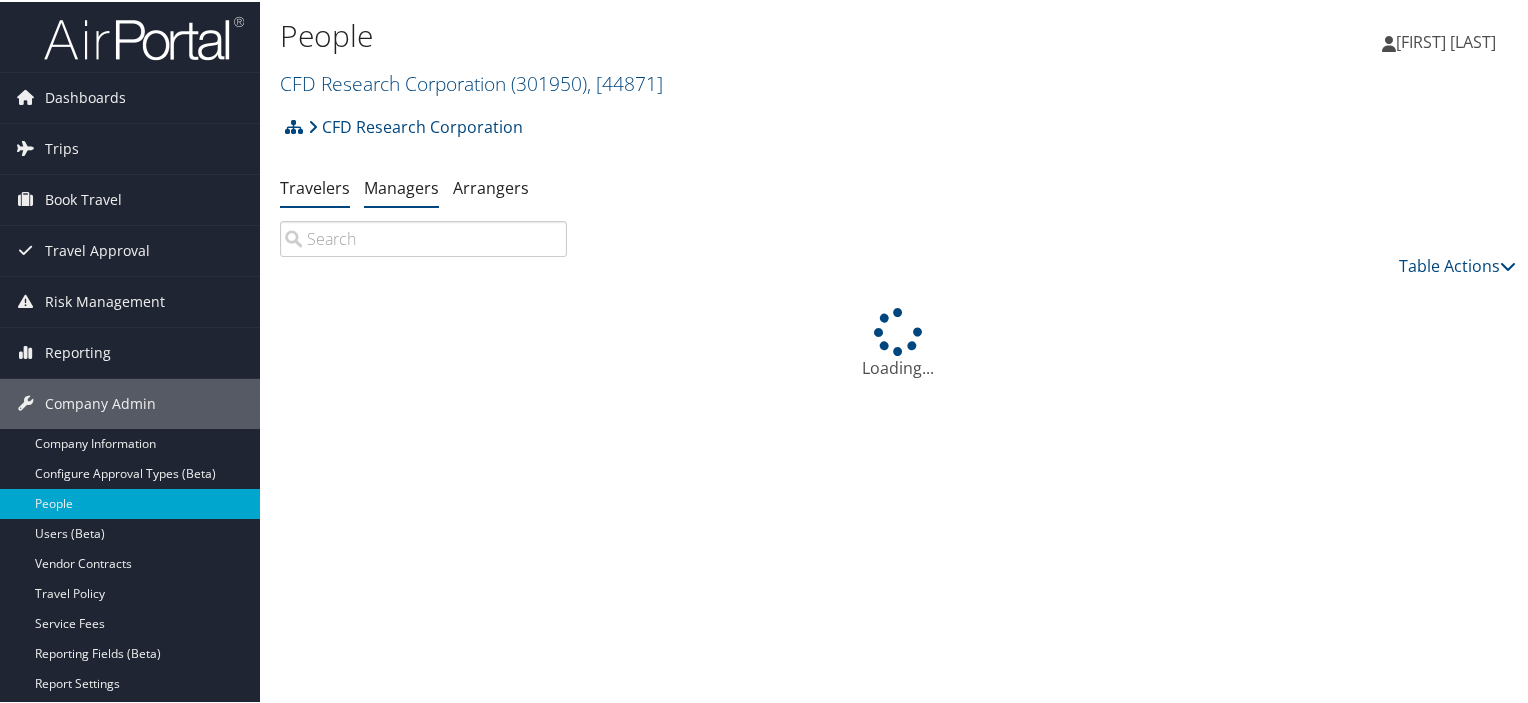 click on "Managers" at bounding box center [401, 186] 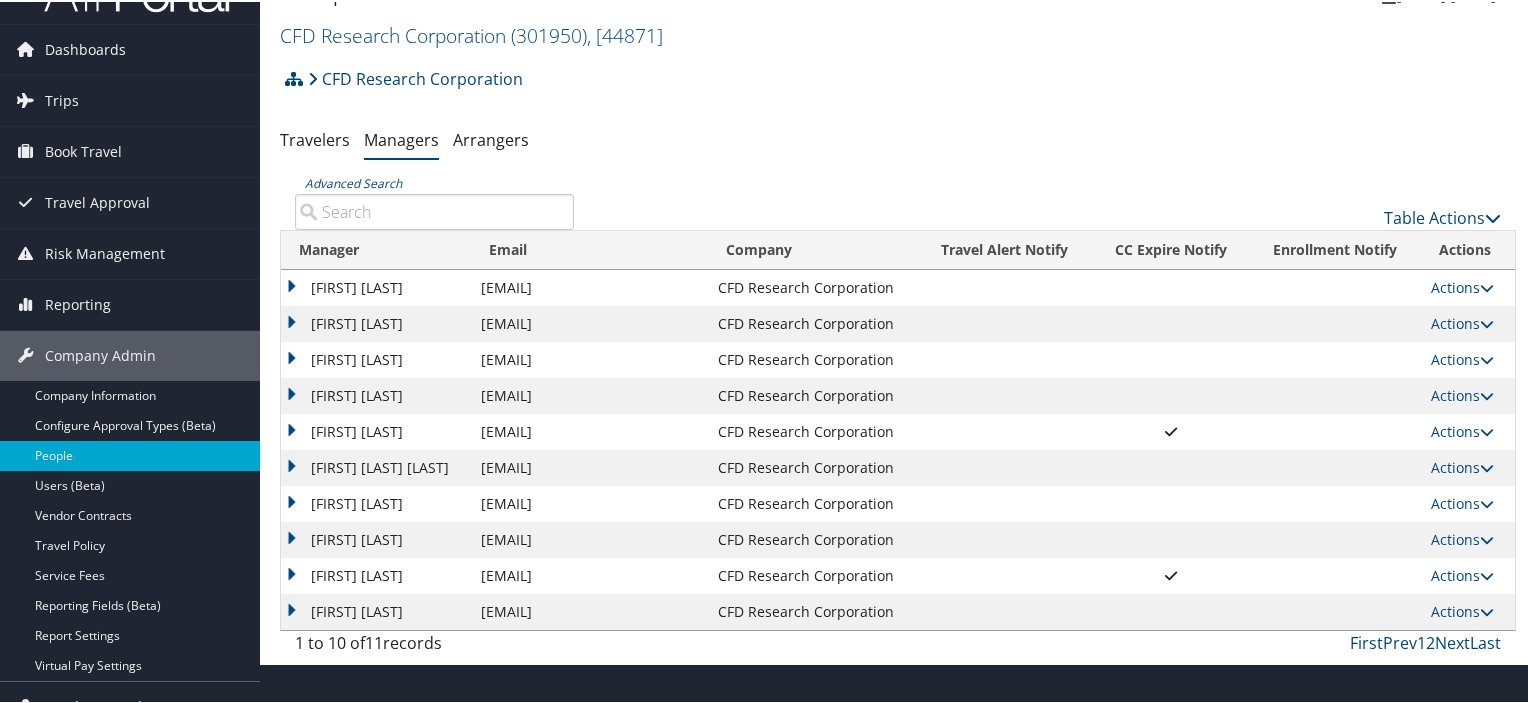 scroll, scrollTop: 74, scrollLeft: 0, axis: vertical 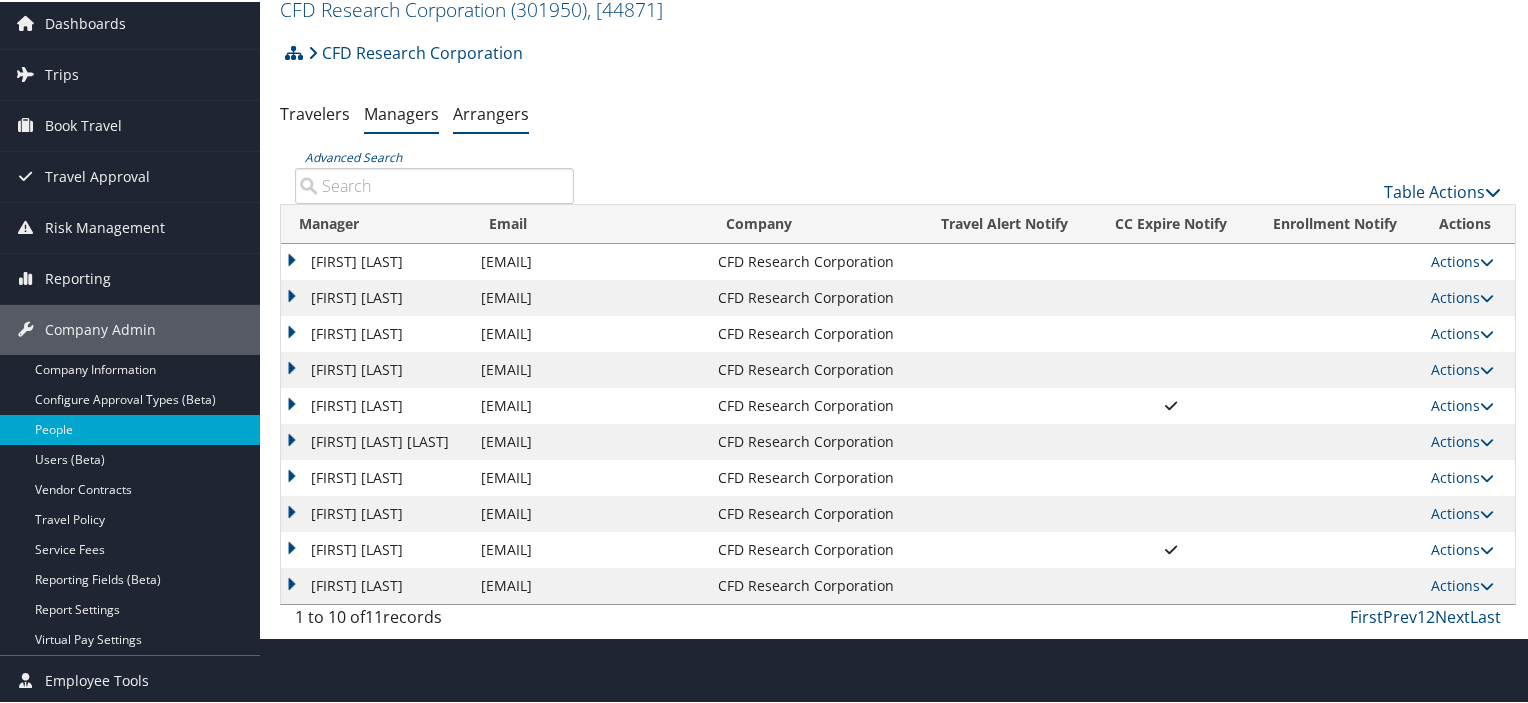 click on "Arrangers" at bounding box center [491, 112] 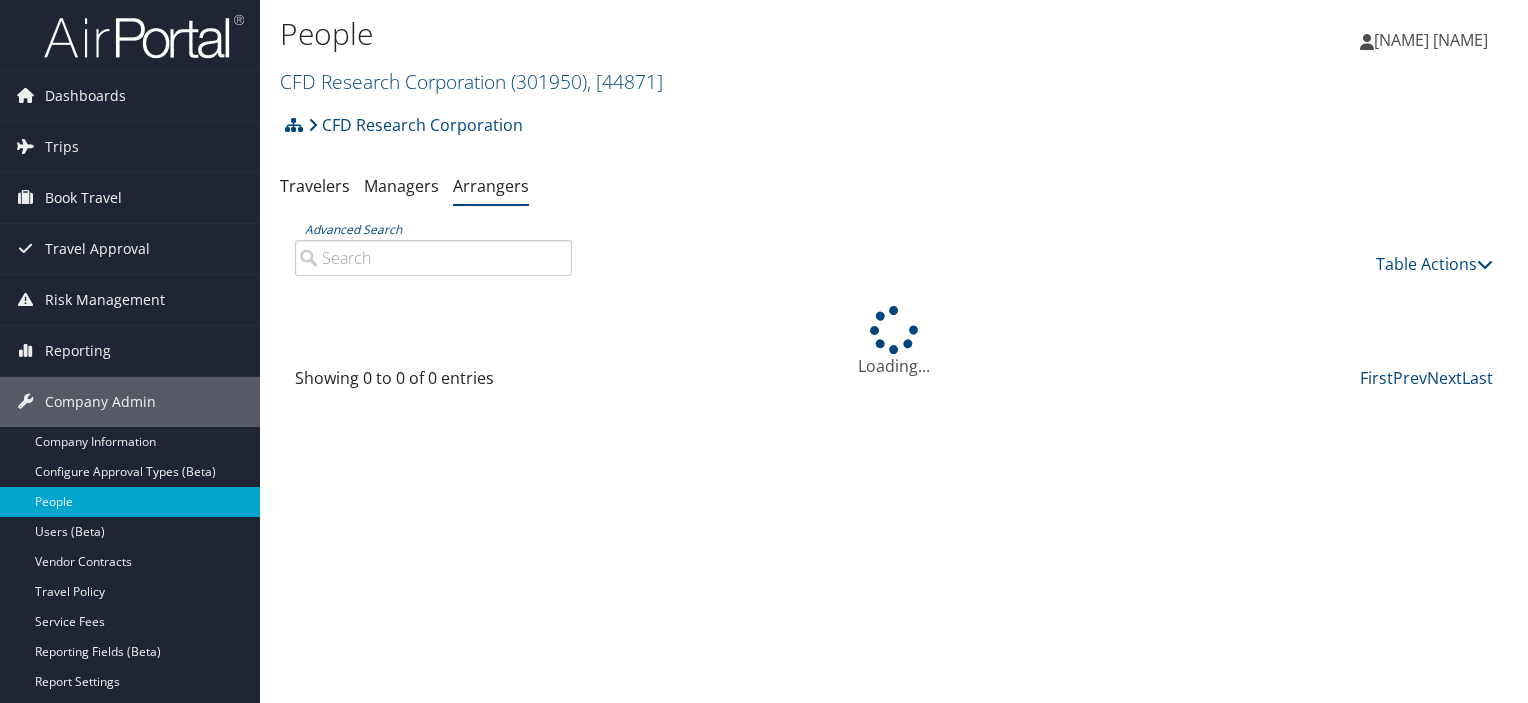 scroll, scrollTop: 0, scrollLeft: 0, axis: both 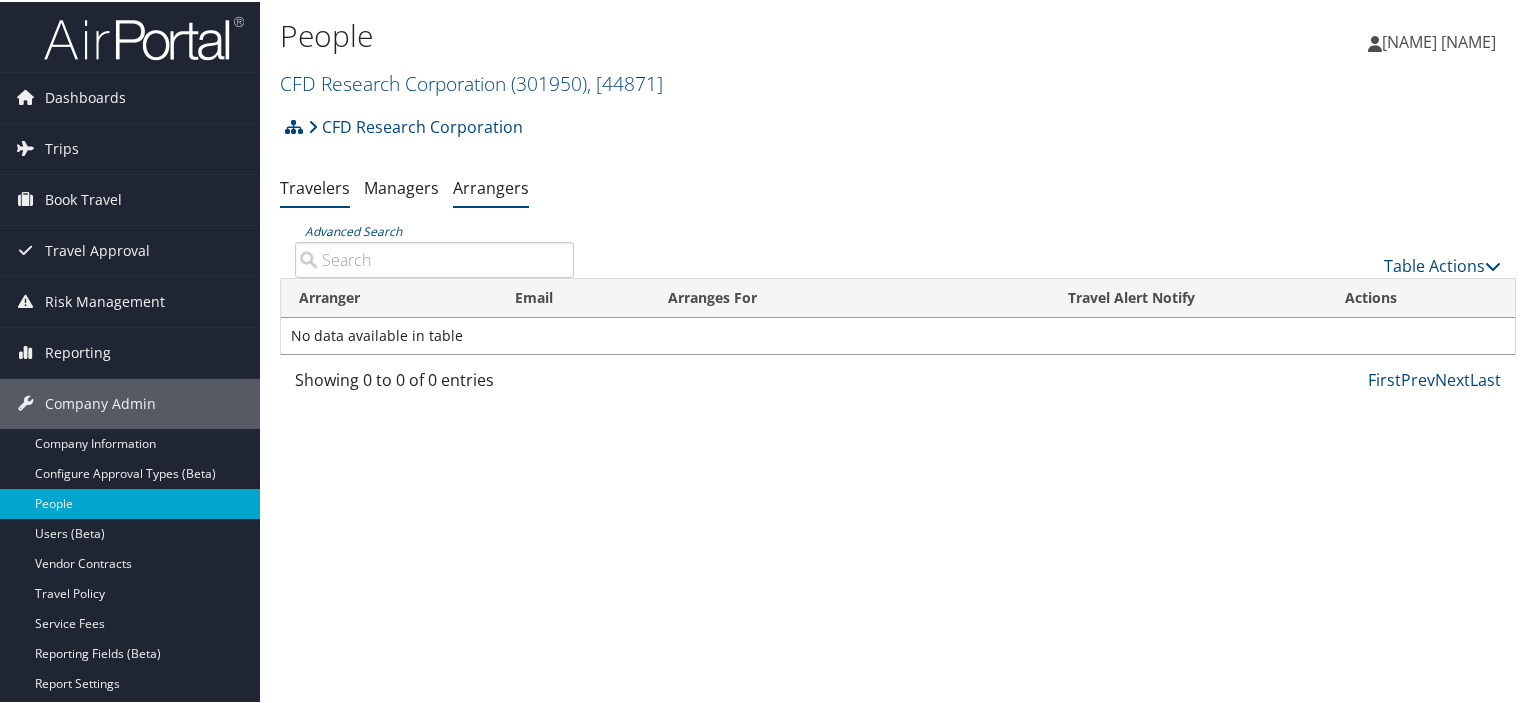 click on "Travelers" at bounding box center [315, 186] 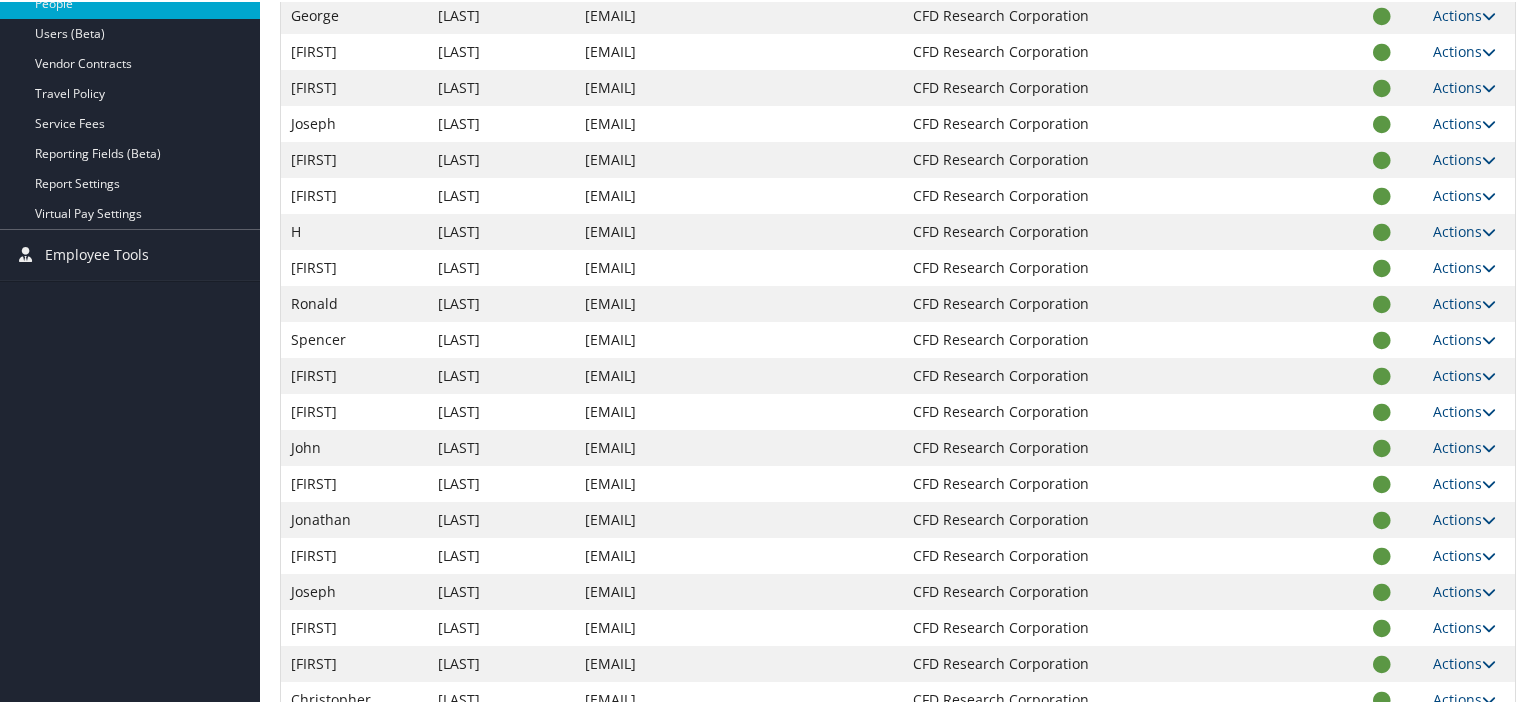 scroll, scrollTop: 0, scrollLeft: 0, axis: both 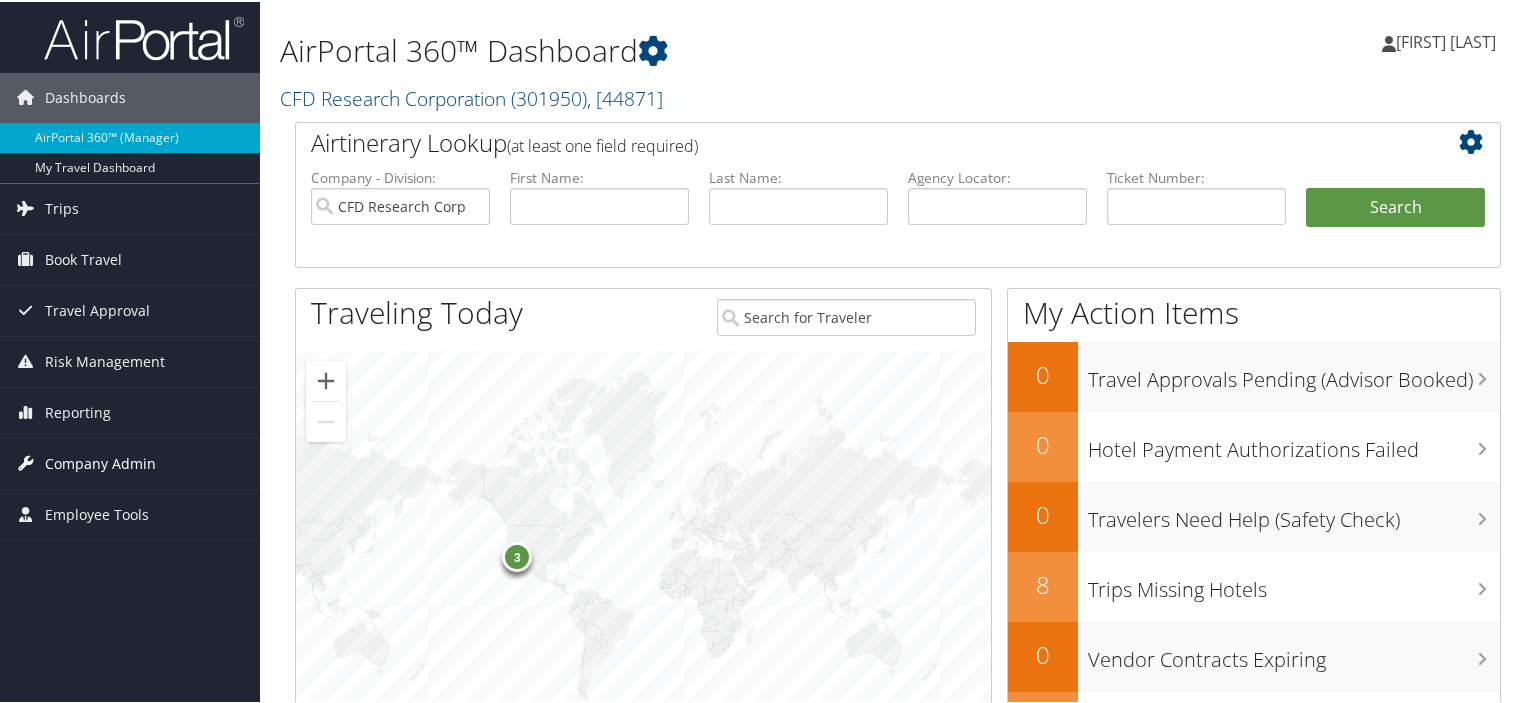 click on "Company Admin" at bounding box center [100, 462] 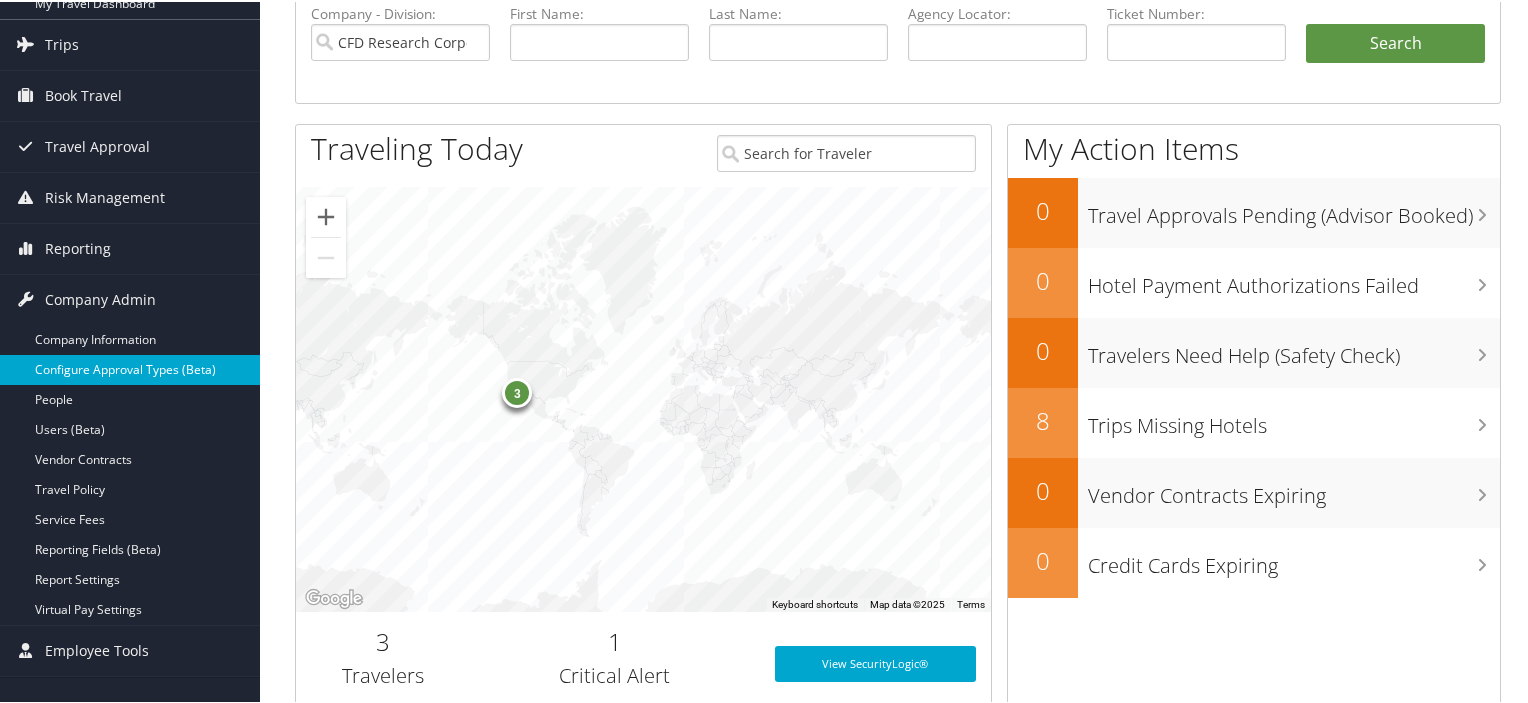 scroll, scrollTop: 200, scrollLeft: 0, axis: vertical 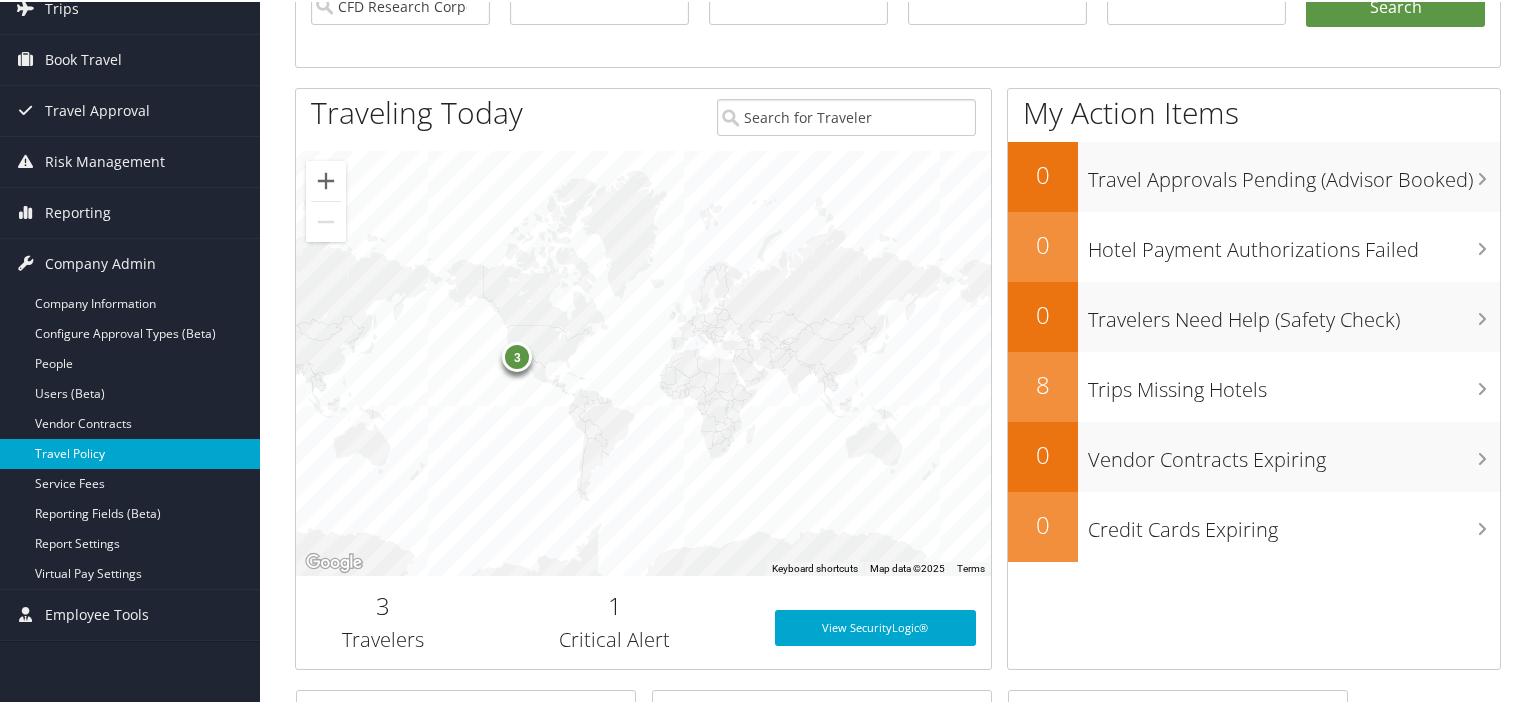 click on "Travel Policy" at bounding box center (130, 452) 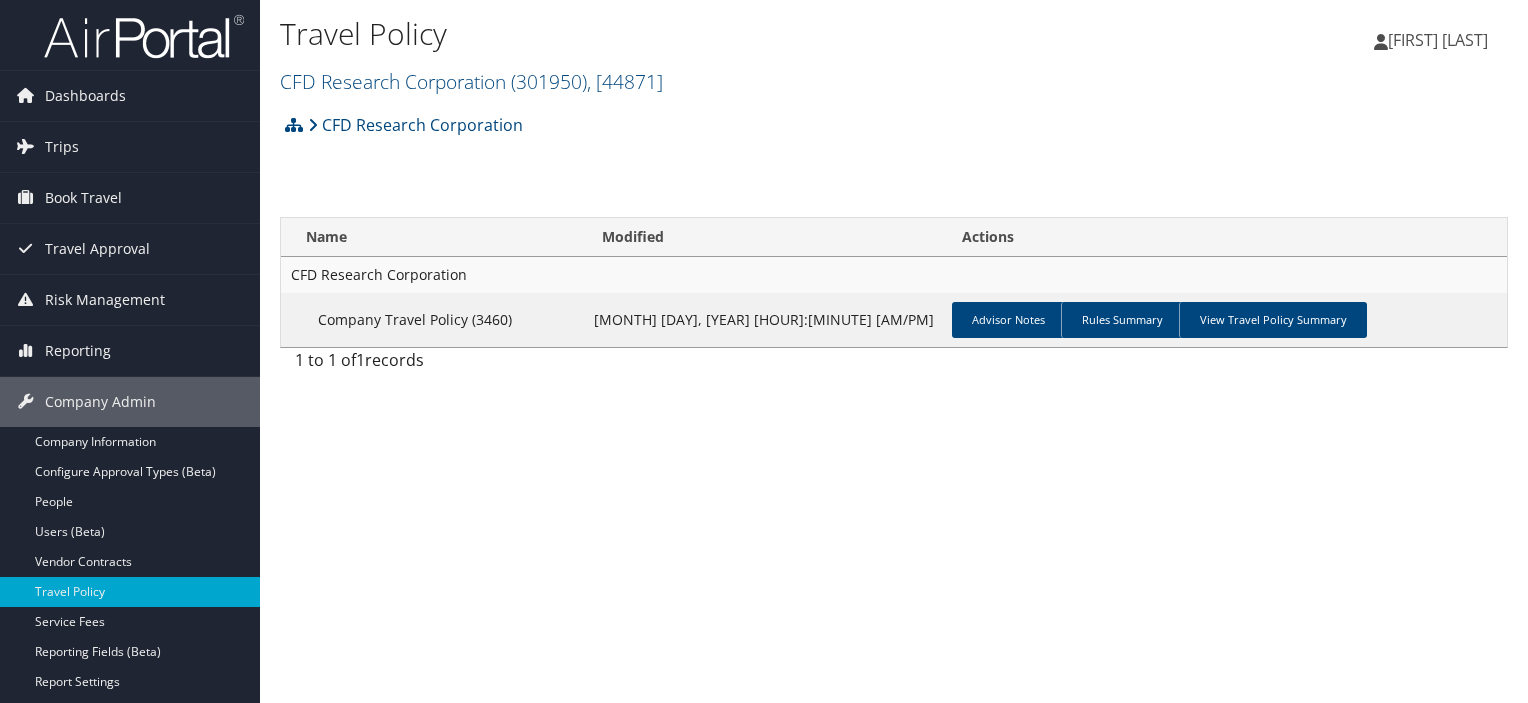 scroll, scrollTop: 0, scrollLeft: 0, axis: both 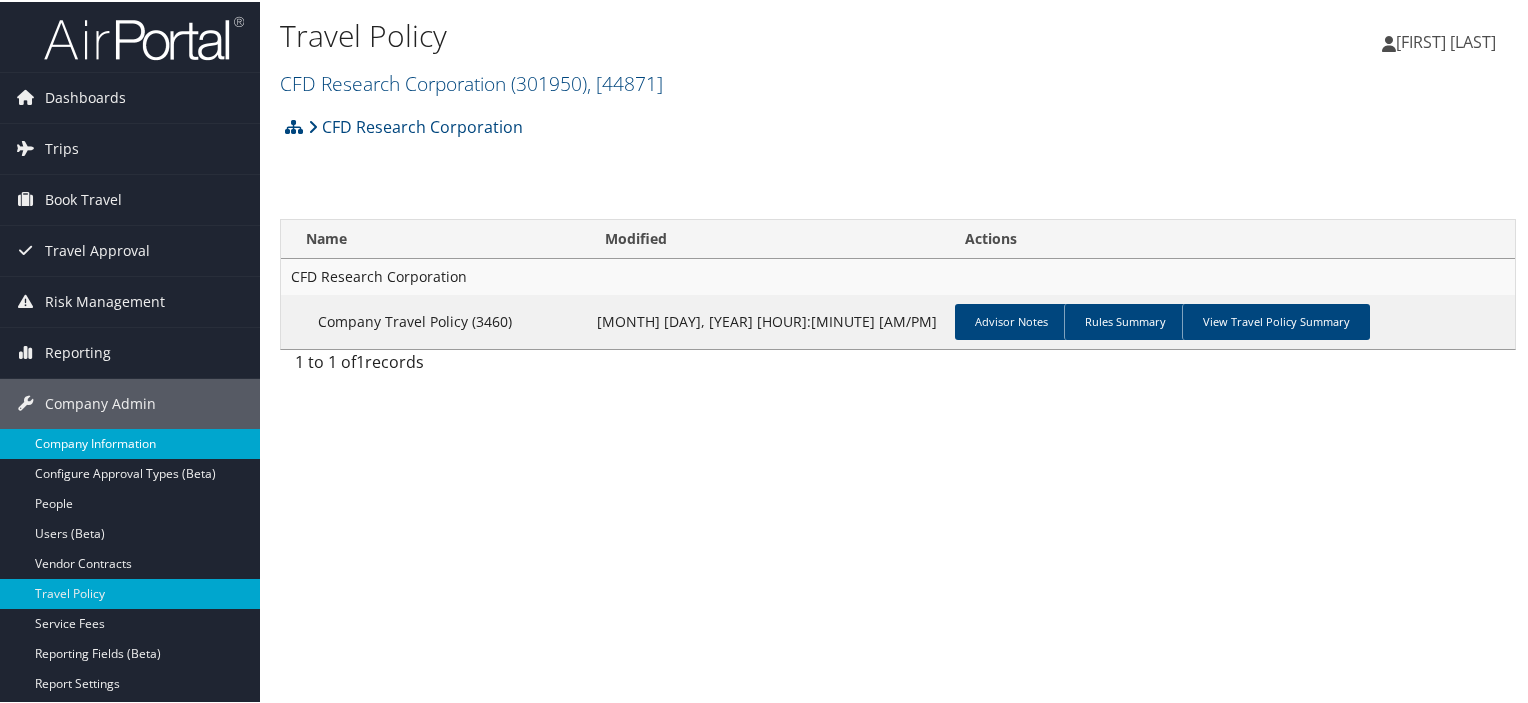 click on "Company Information" at bounding box center [130, 442] 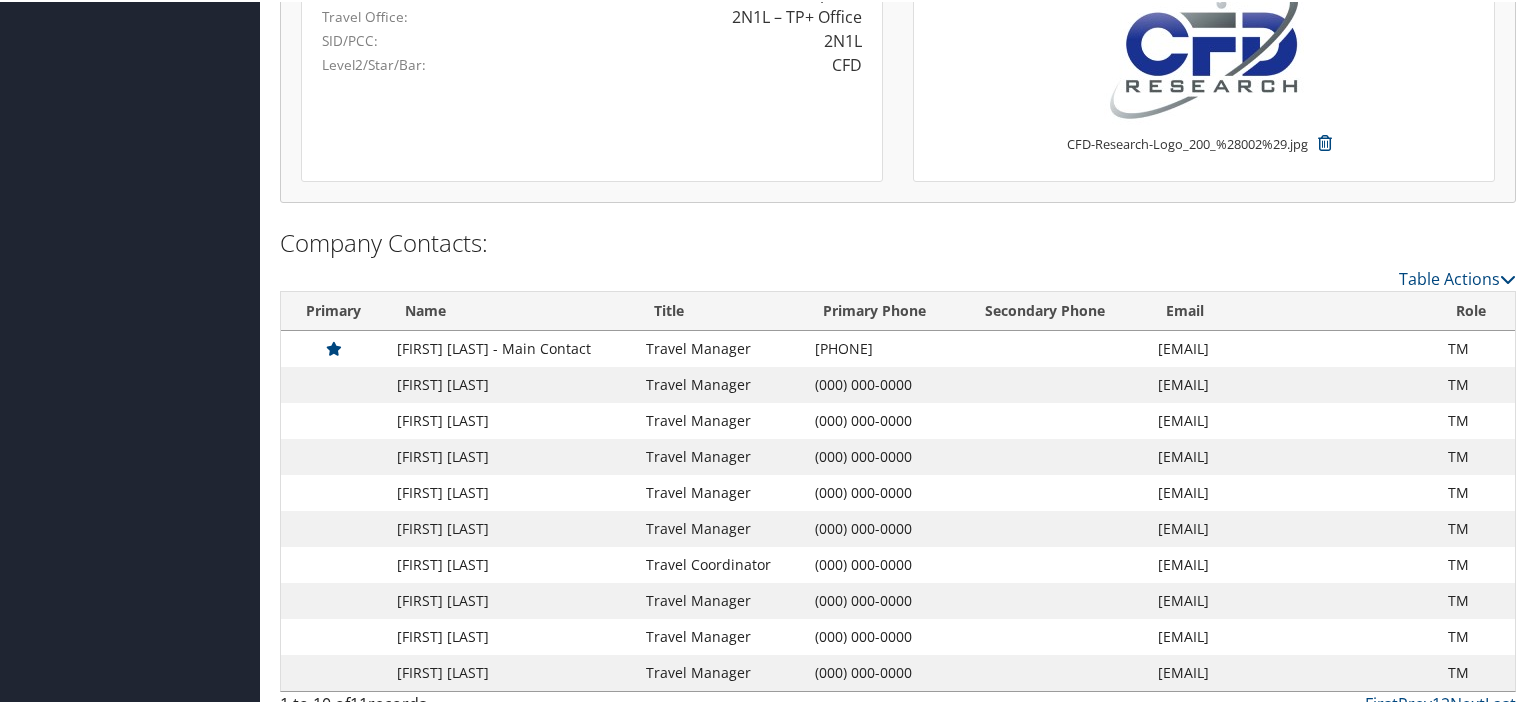 scroll, scrollTop: 1640, scrollLeft: 0, axis: vertical 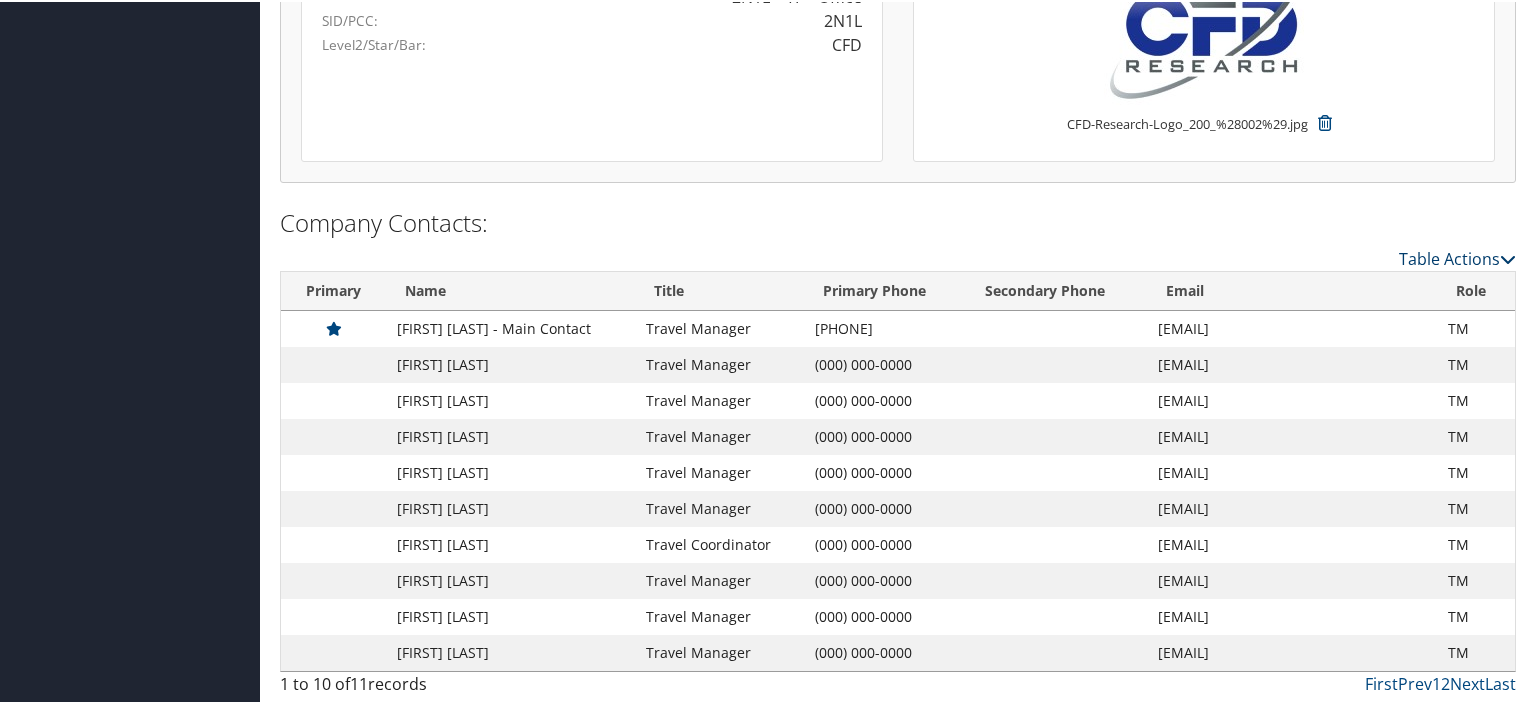 click at bounding box center (1508, 257) 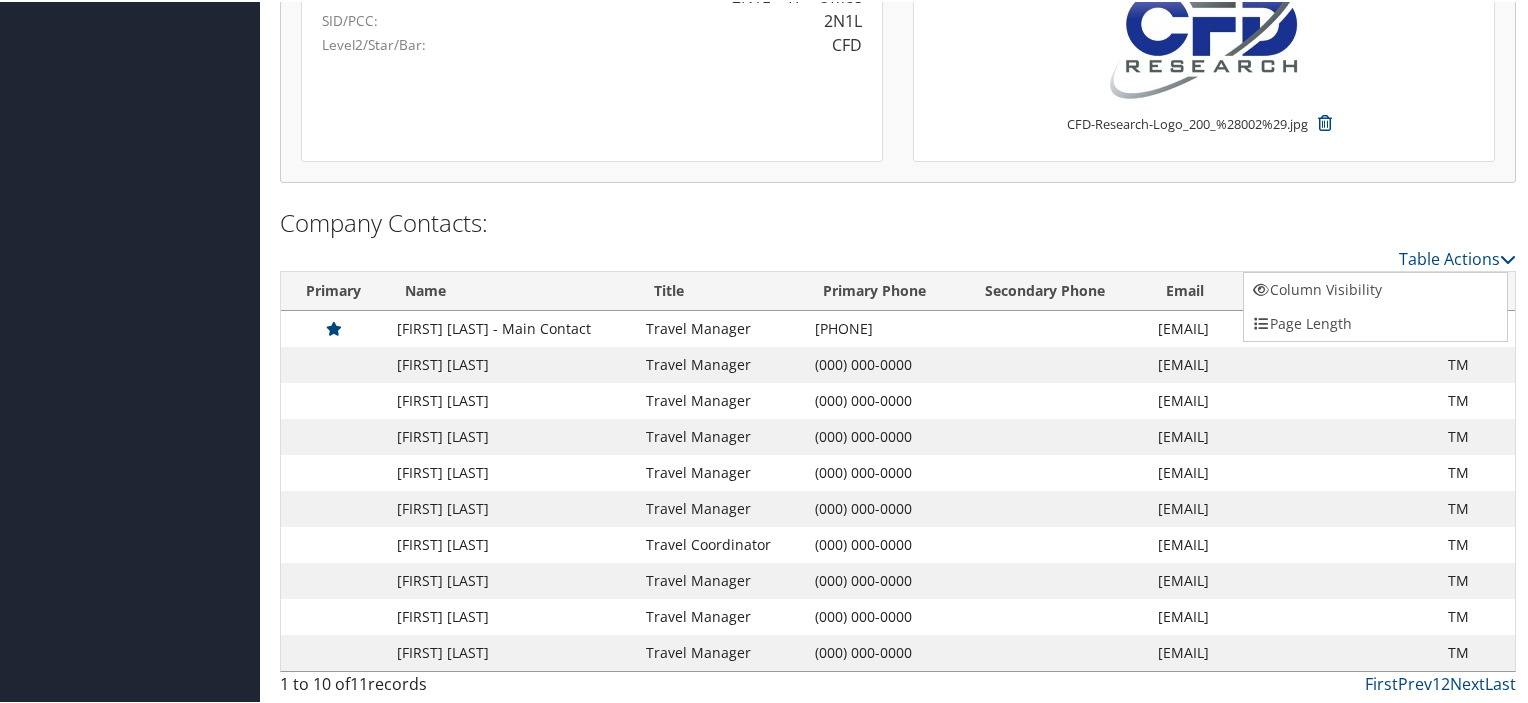 click at bounding box center [768, 351] 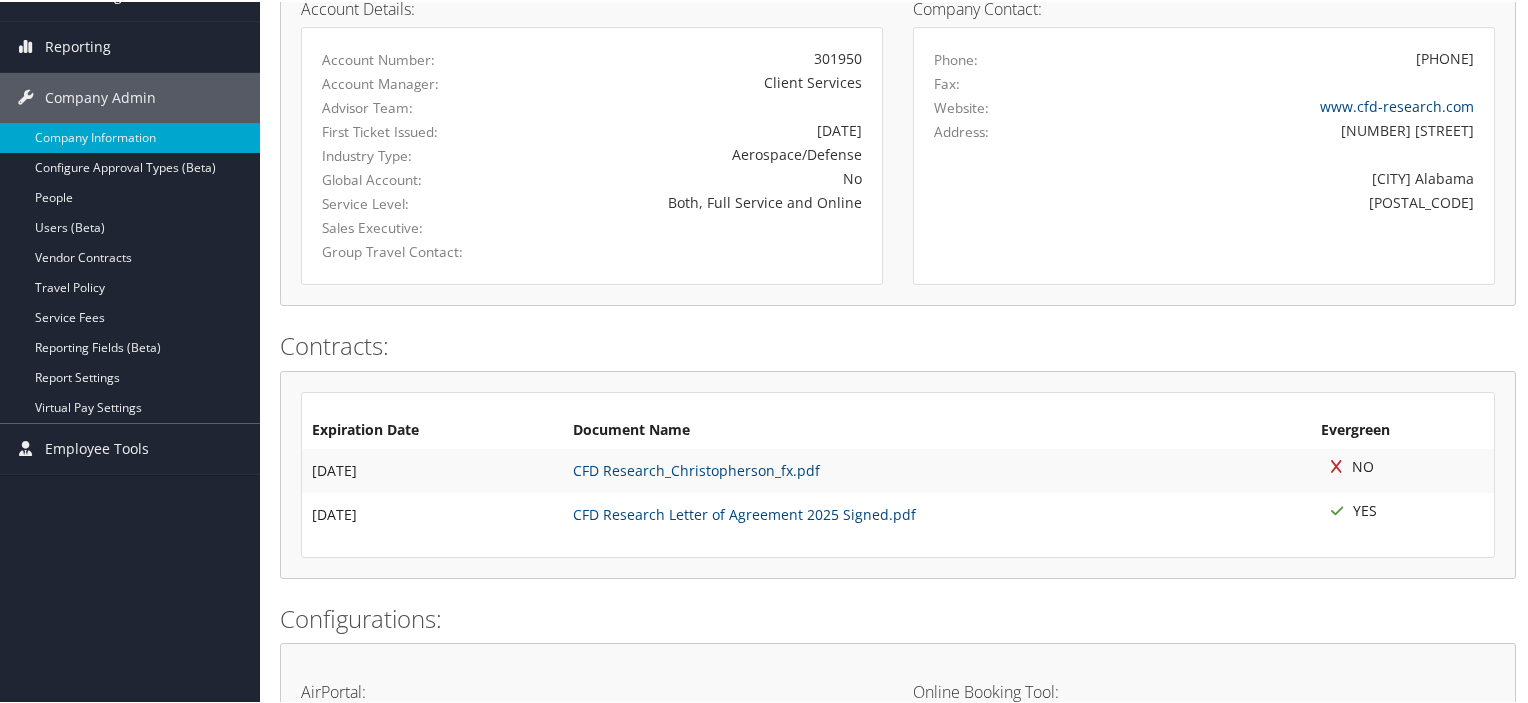 scroll, scrollTop: 140, scrollLeft: 0, axis: vertical 